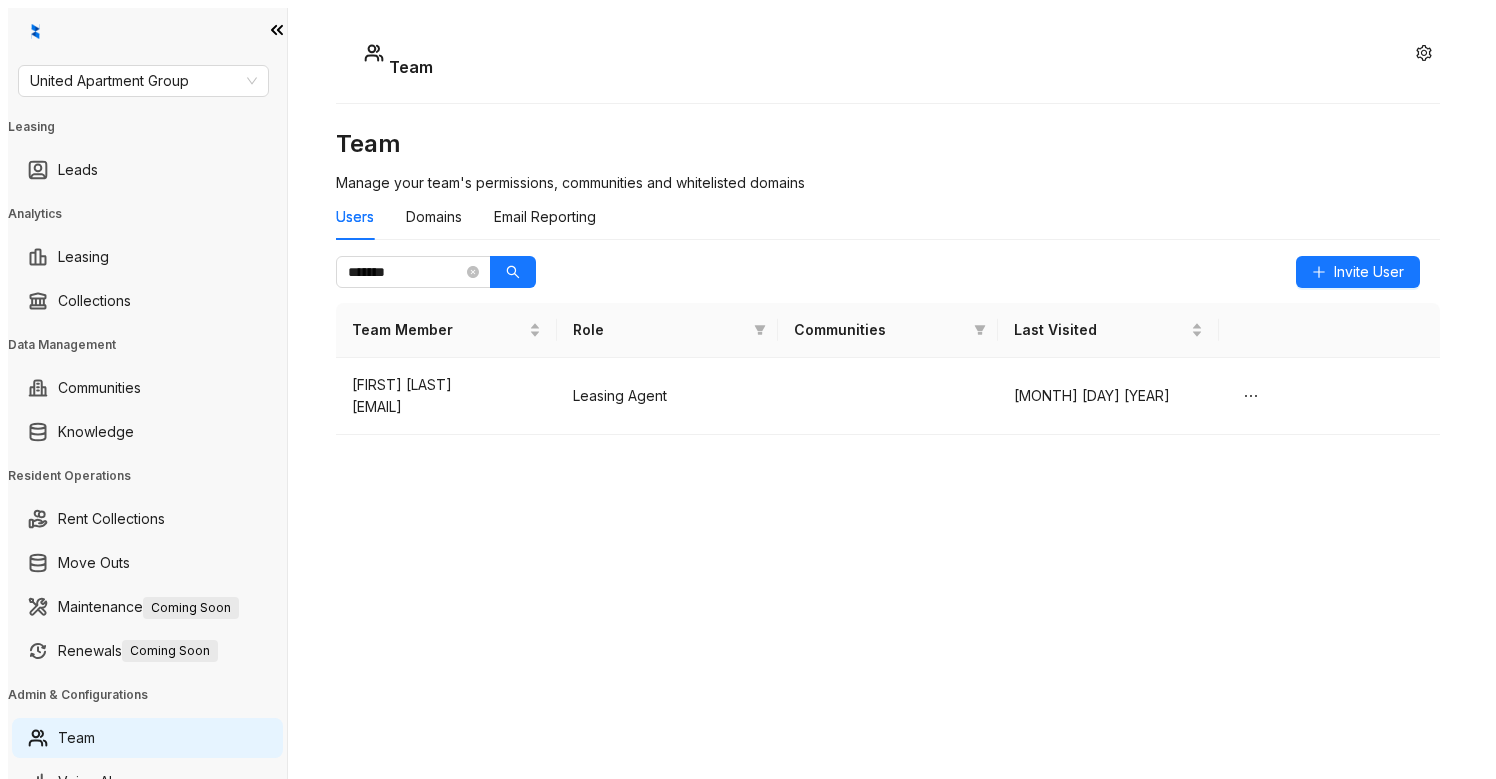 scroll, scrollTop: 0, scrollLeft: 0, axis: both 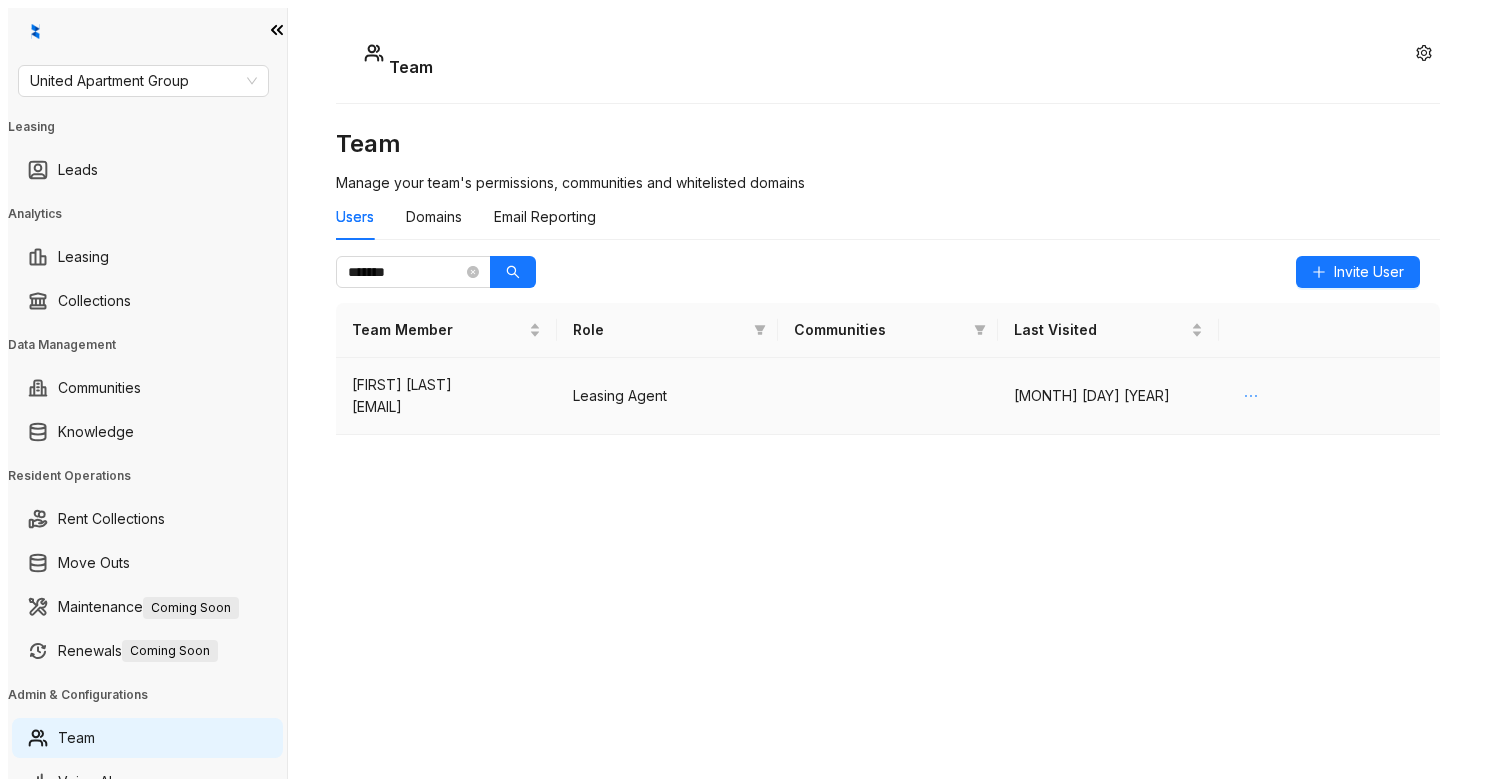 click at bounding box center [1251, 396] 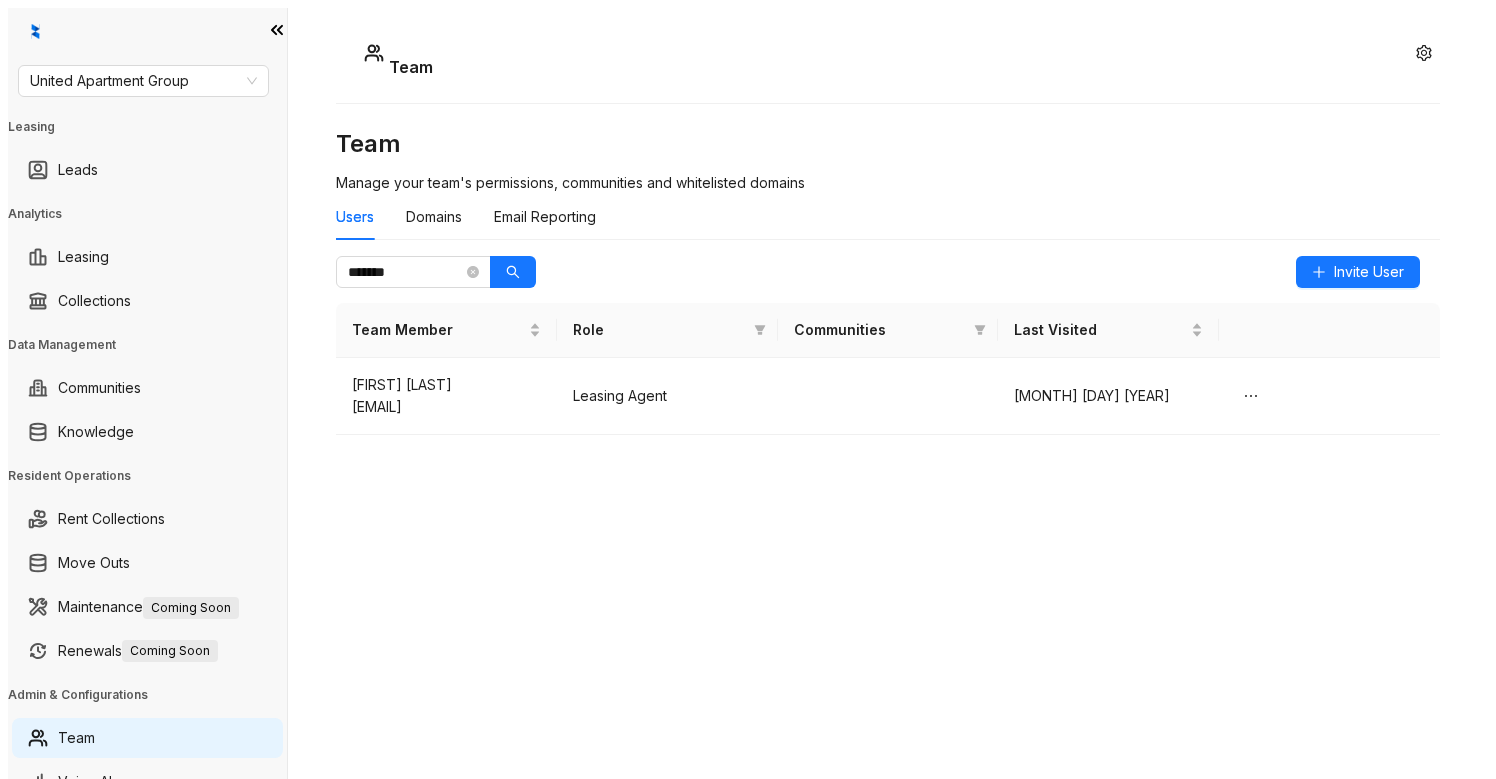 click on "Team Manage your team's permissions, communities and whitelisted domains Users Domains Email Reporting ******* Invite User Team Member Role Communities Last Visited Heather Battle heather.battle@uaginc.com Leasing Agent Dec 31 2024" at bounding box center [888, 375] 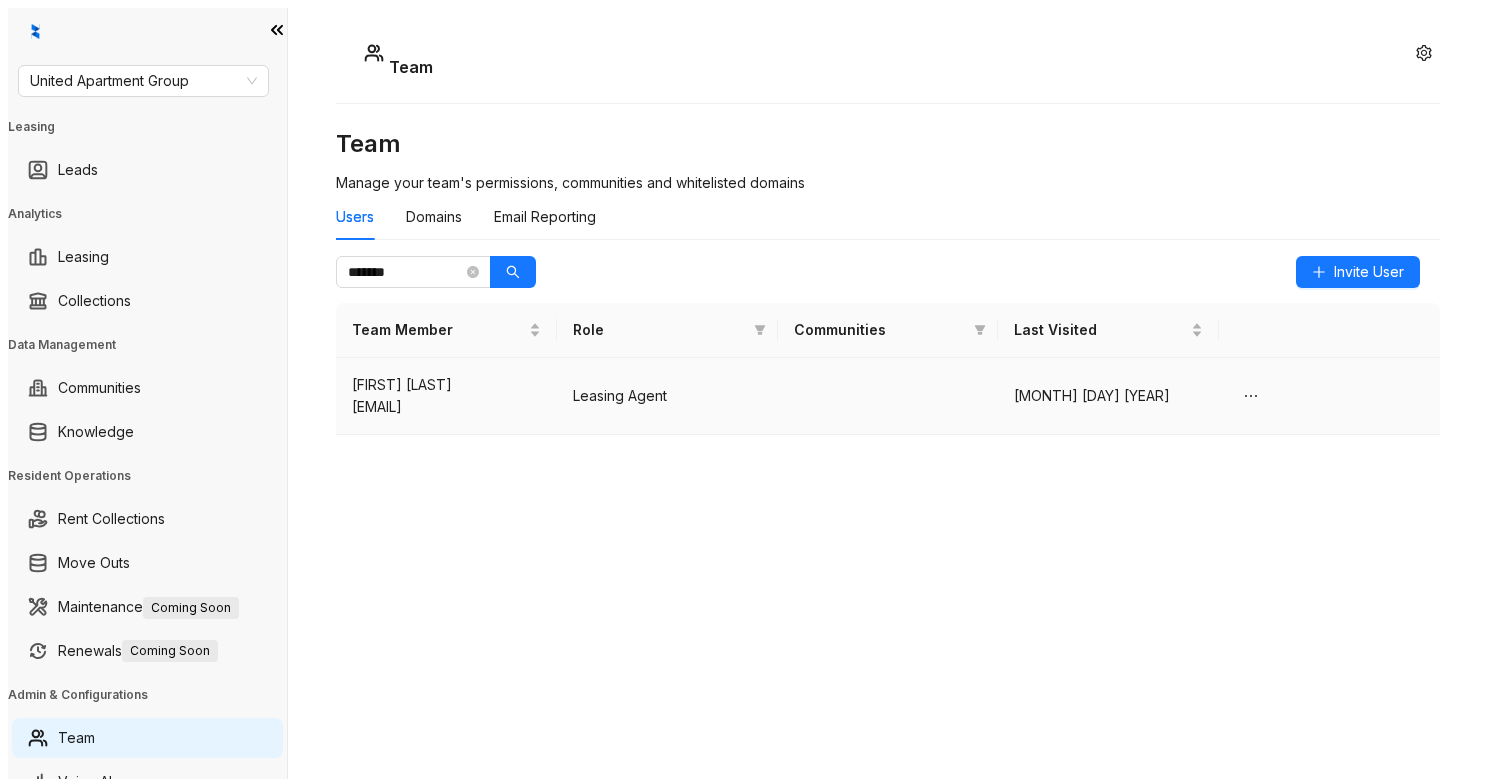 click at bounding box center (888, 396) 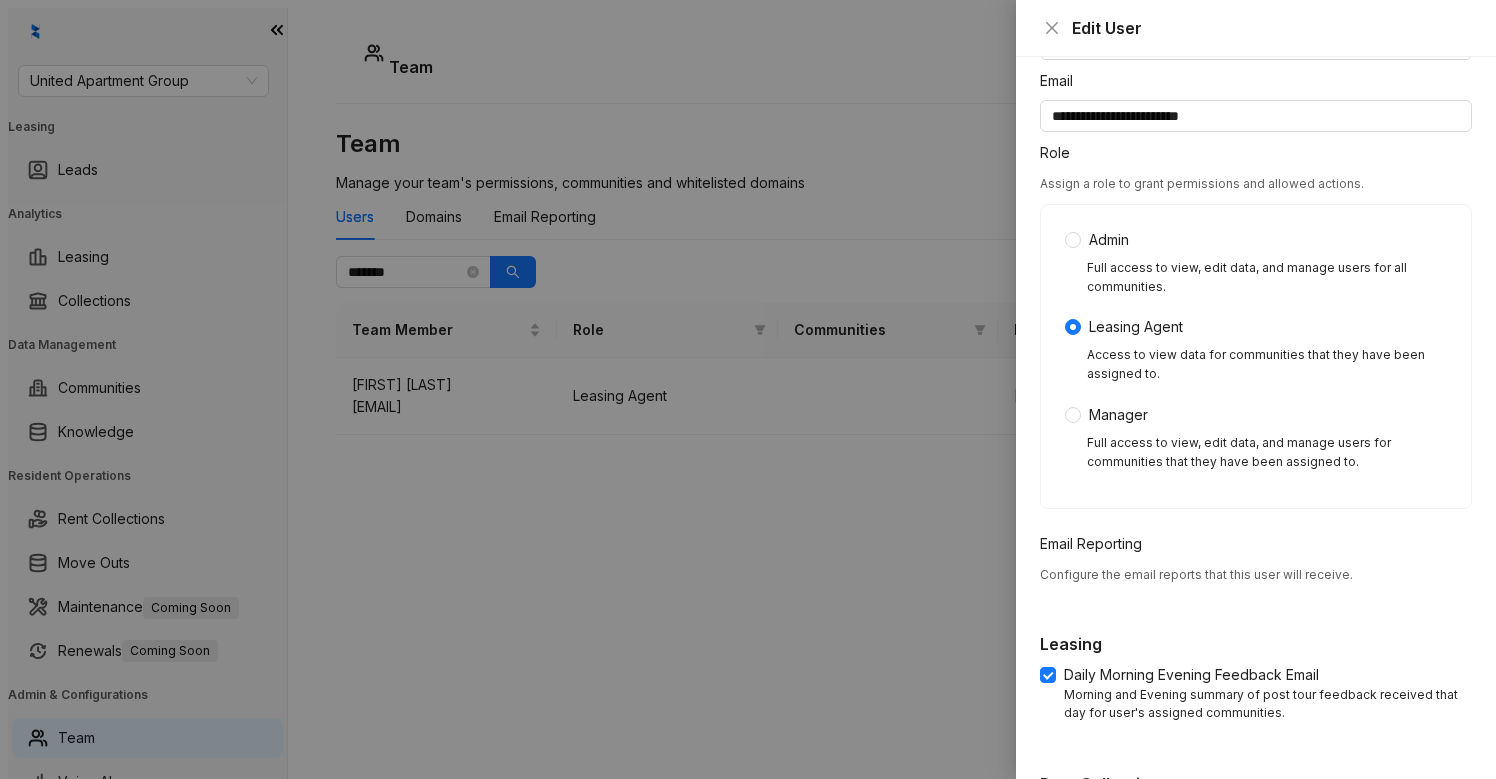 scroll, scrollTop: 9, scrollLeft: 0, axis: vertical 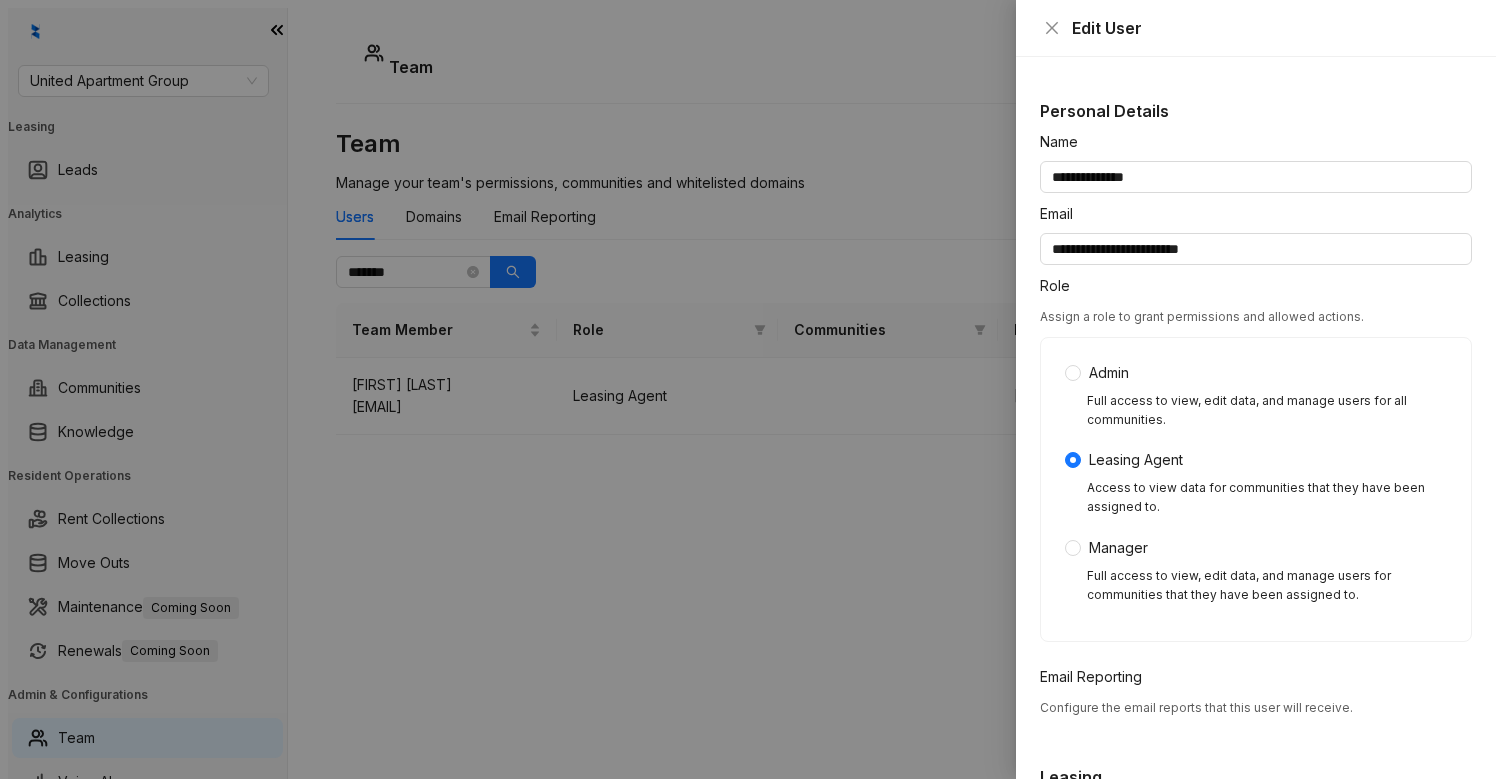 click at bounding box center (748, 389) 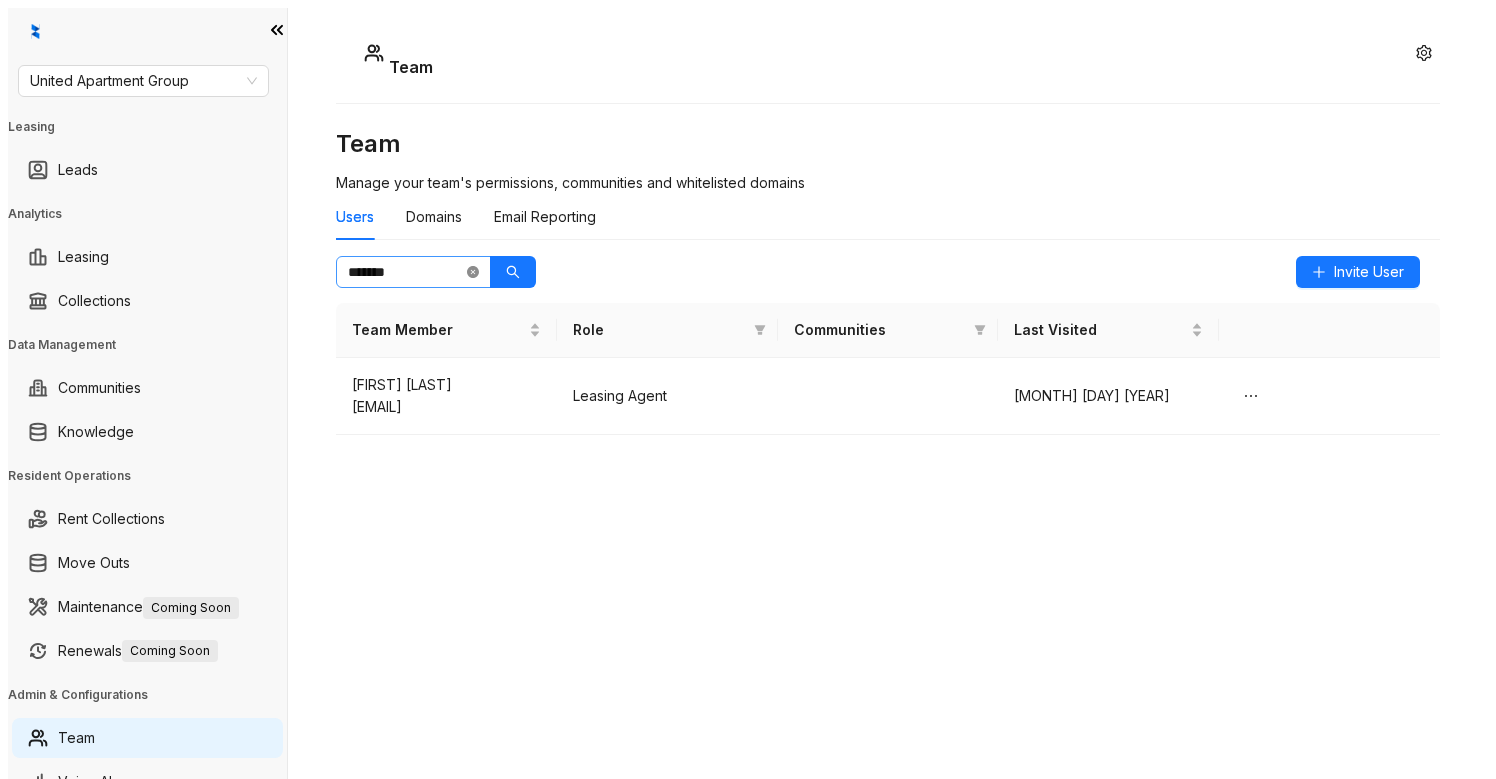 click at bounding box center (473, 272) 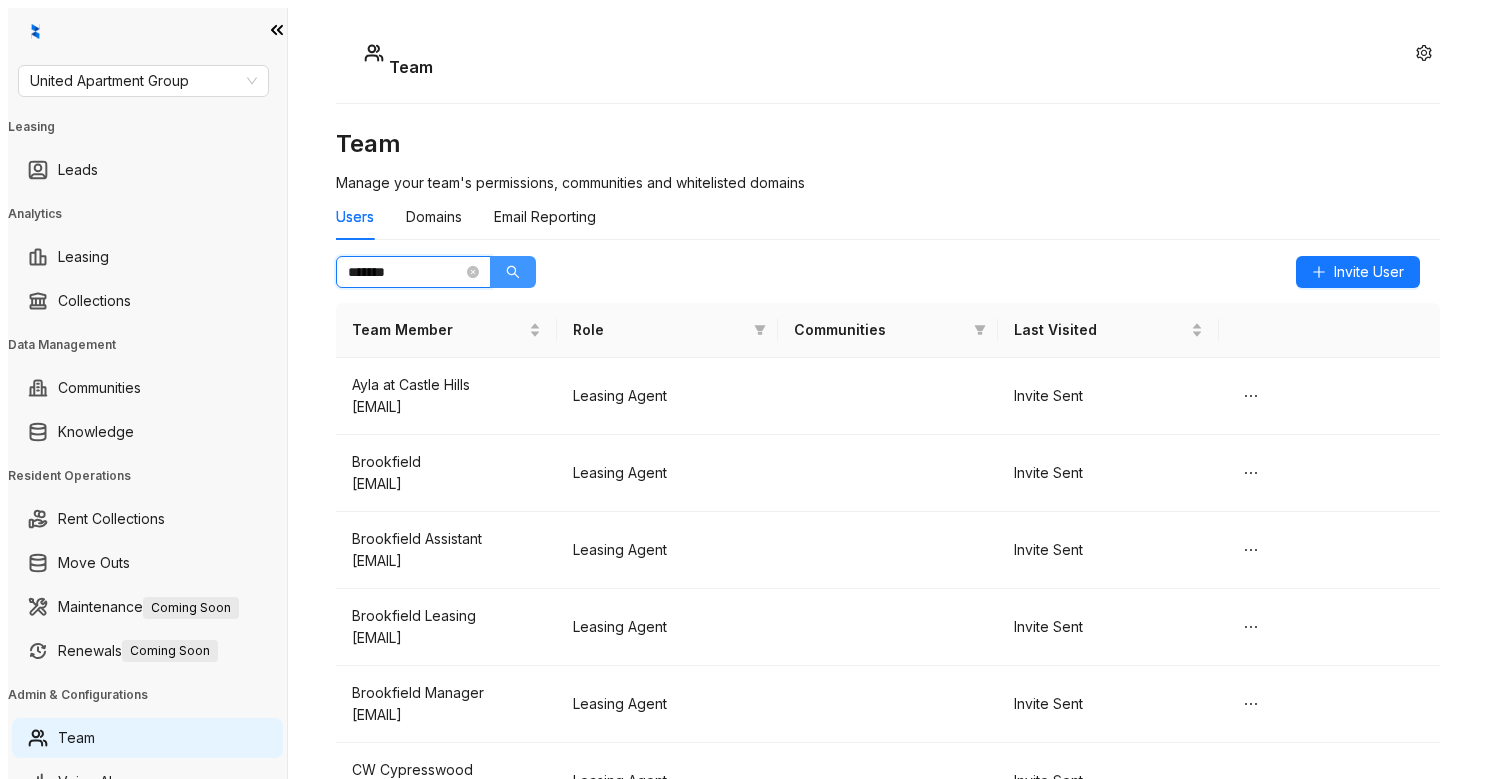click at bounding box center (513, 272) 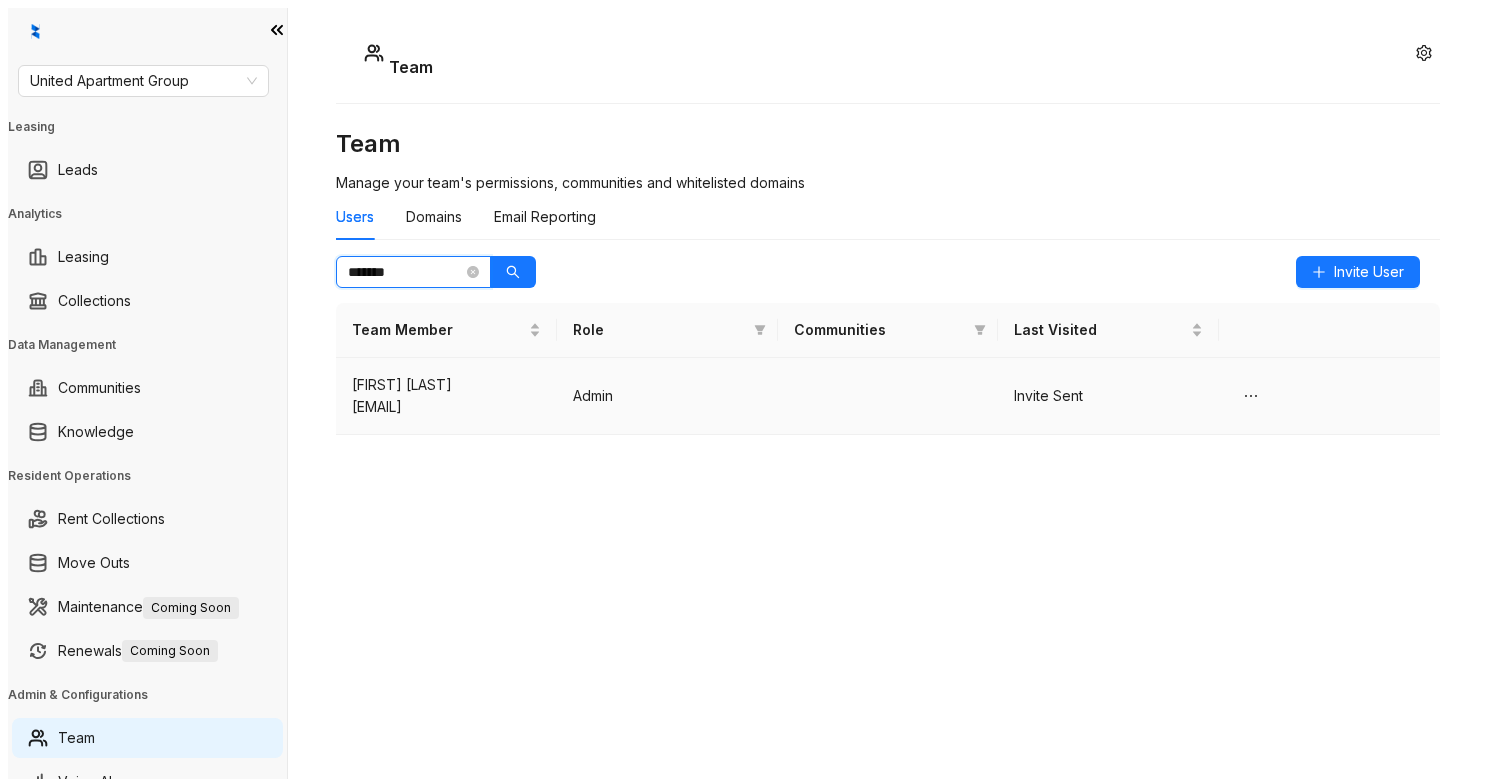 type on "*******" 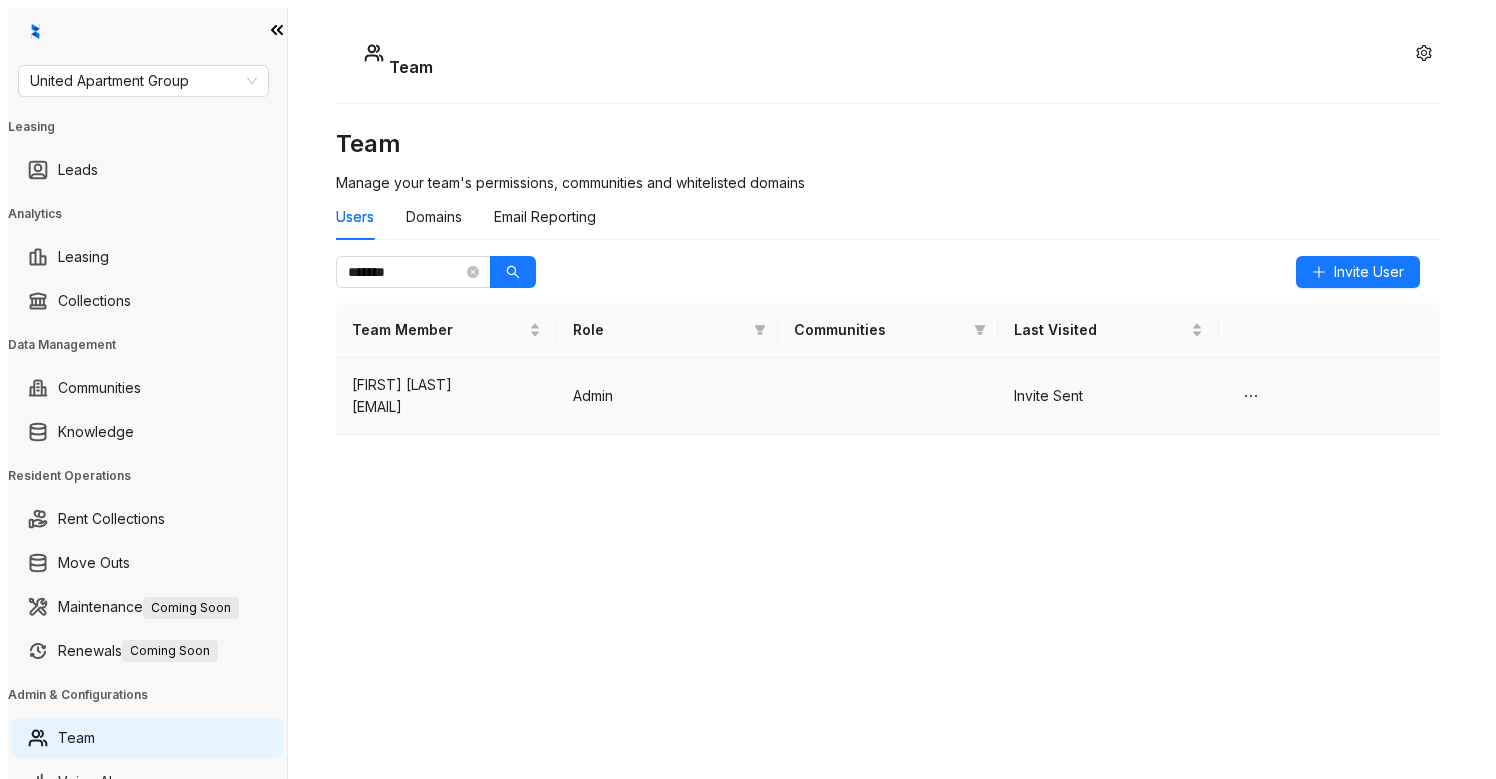 click on "Admin" at bounding box center [667, 396] 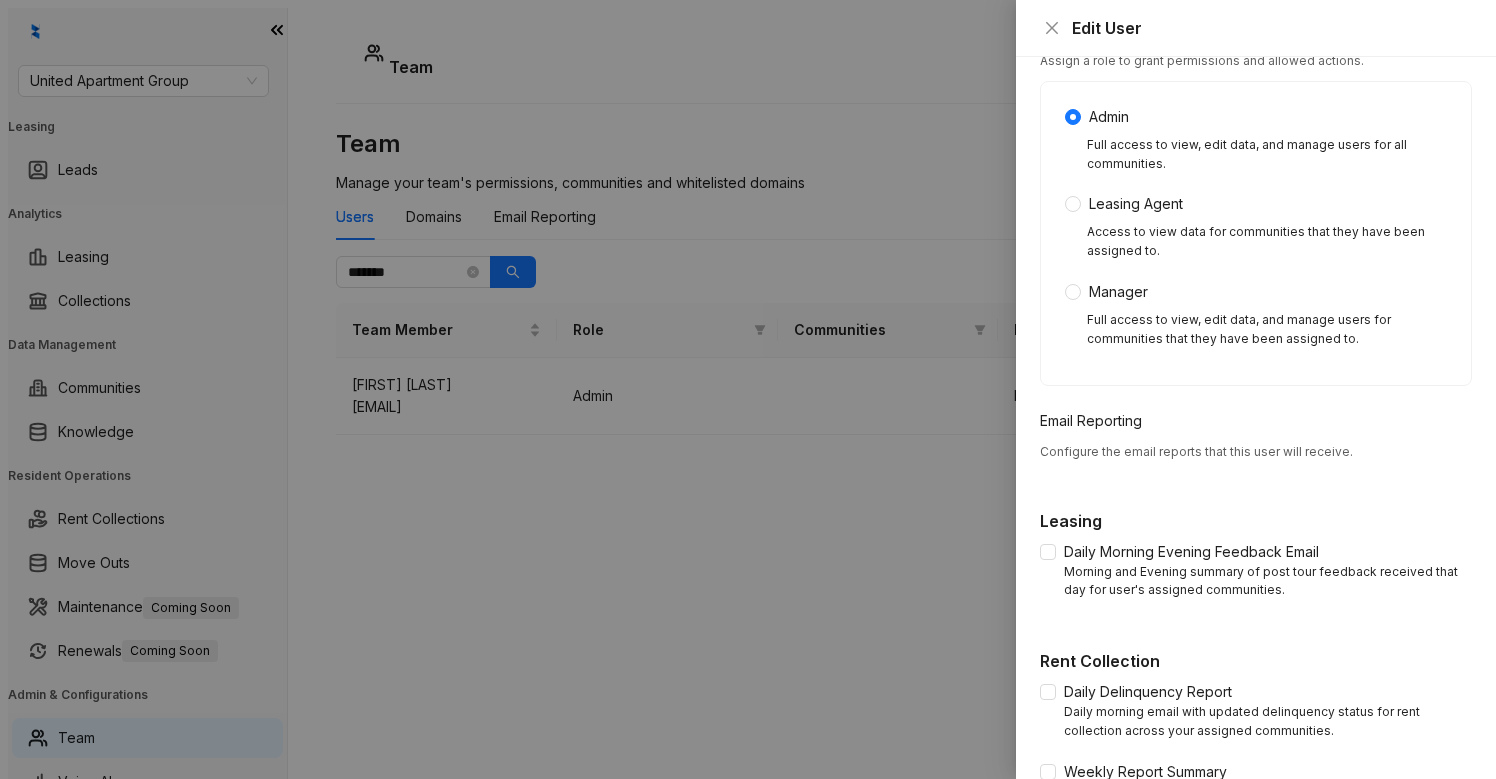 scroll, scrollTop: 508, scrollLeft: 0, axis: vertical 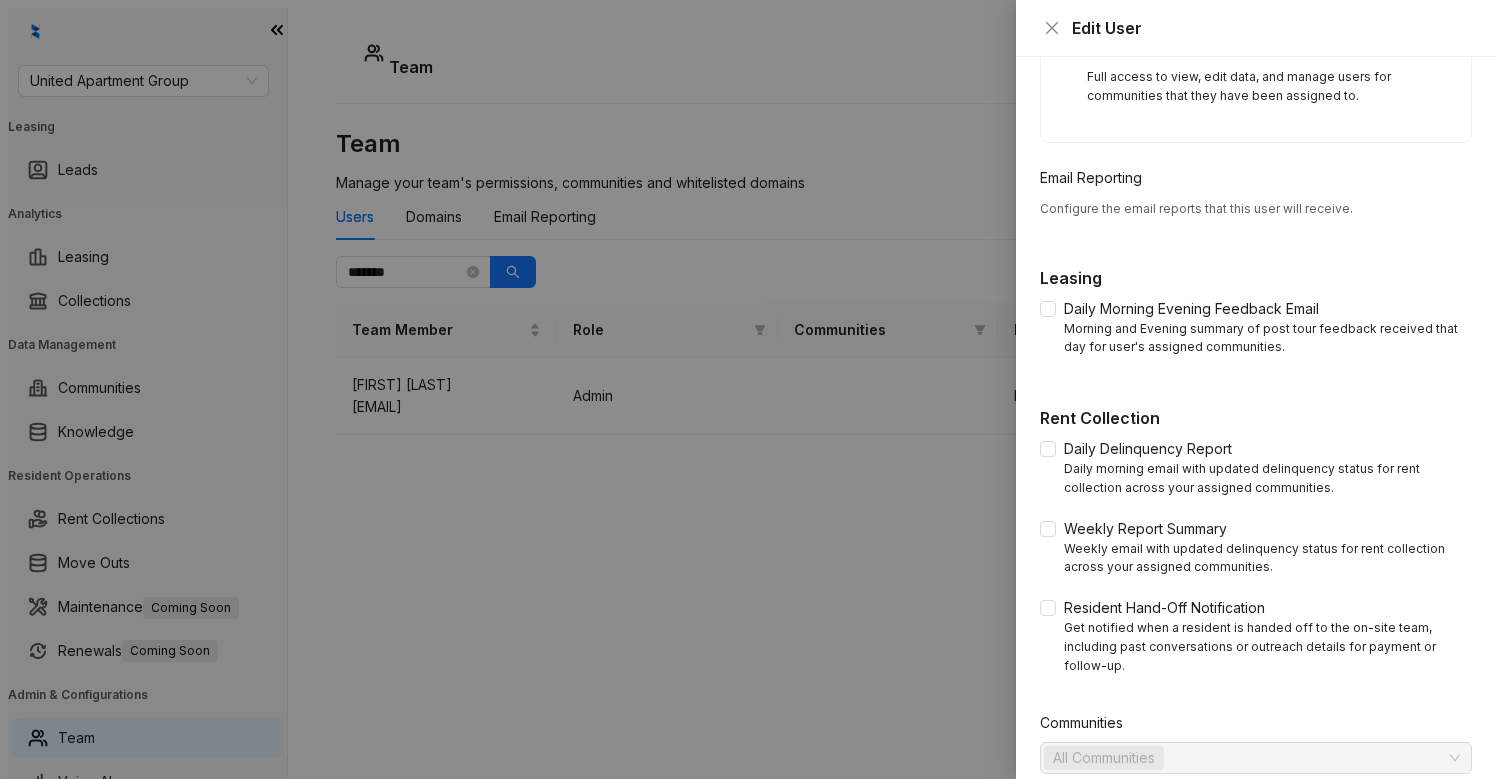 click on "All Communities" at bounding box center [1256, 758] 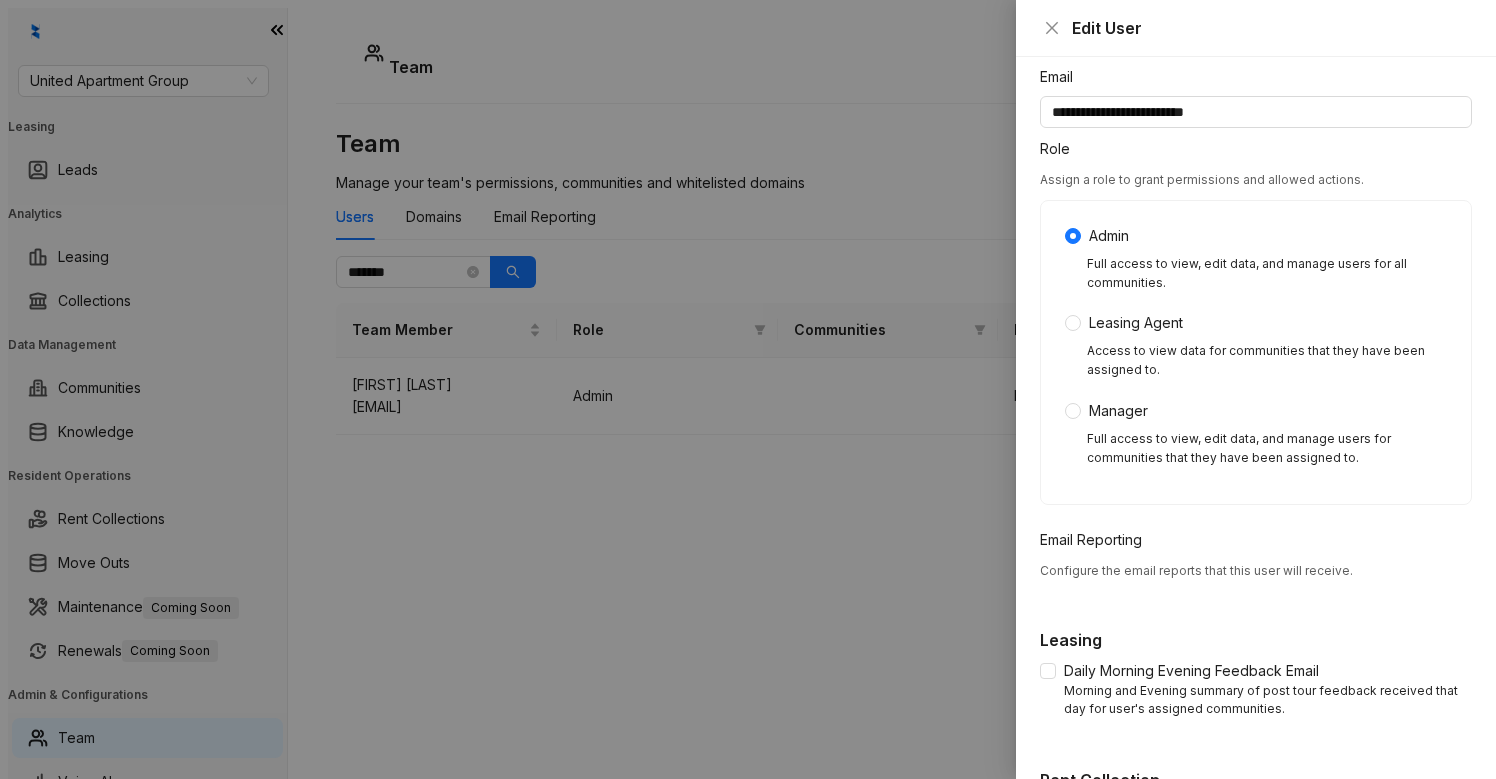 scroll, scrollTop: 137, scrollLeft: 0, axis: vertical 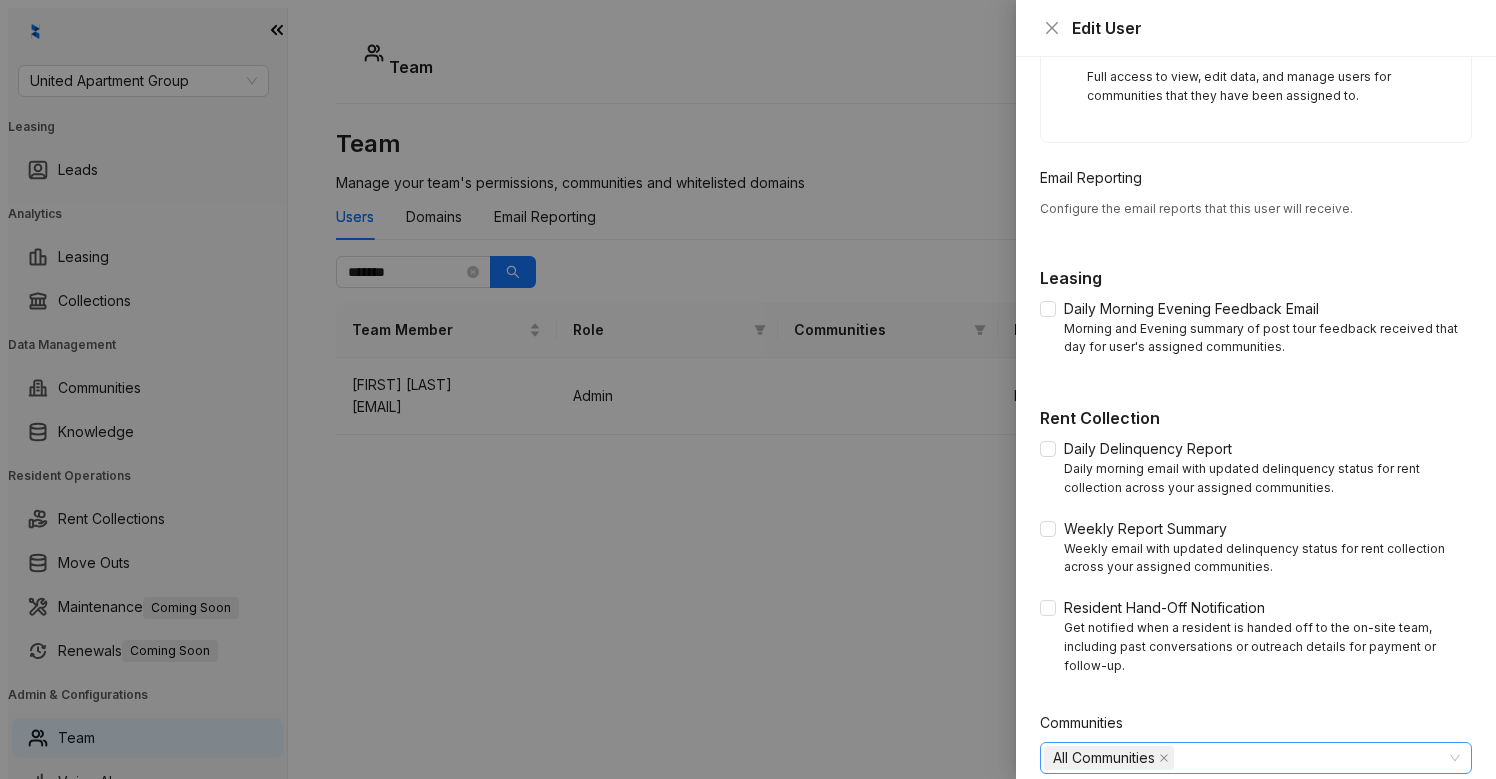 click on "All Communities" at bounding box center [1256, 758] 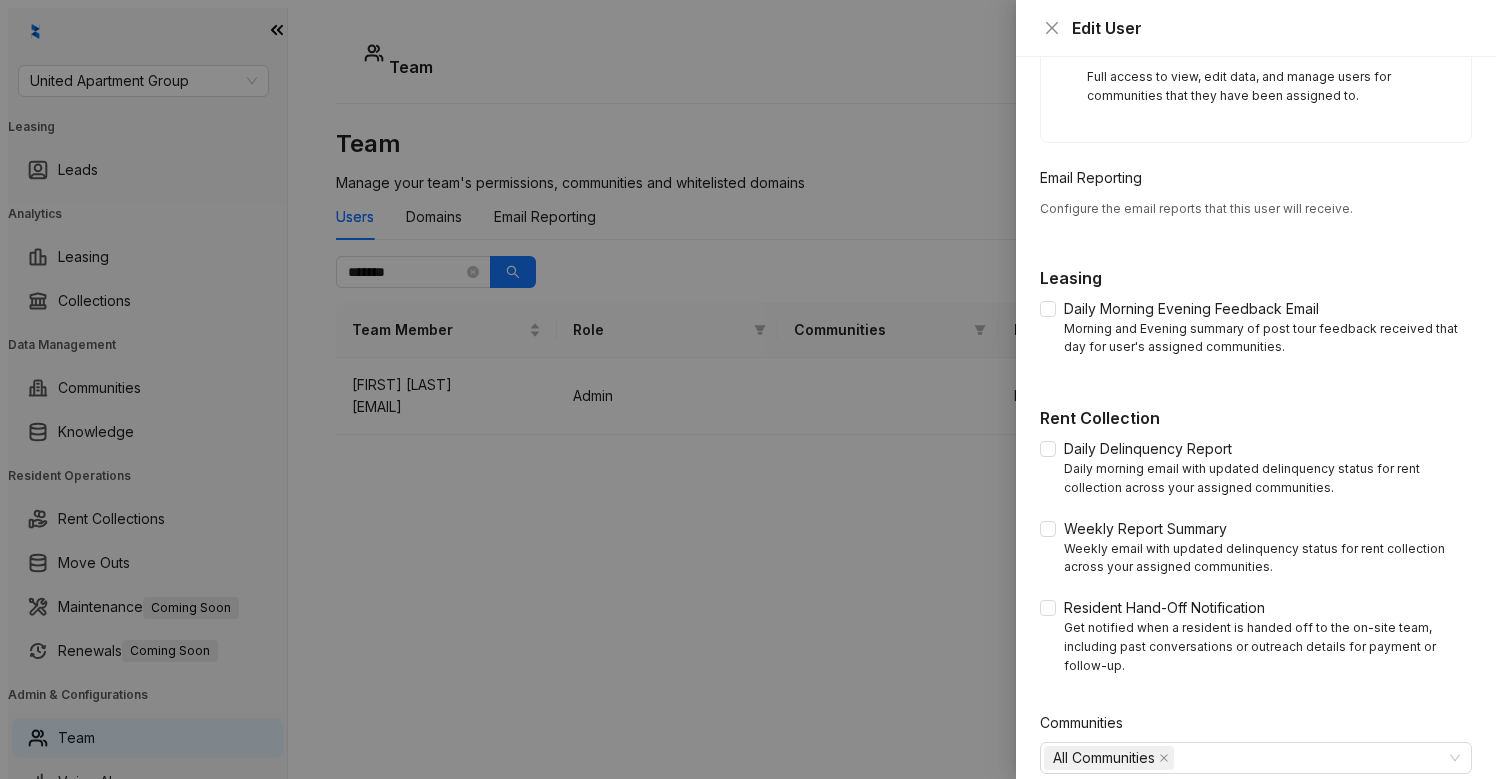 click at bounding box center (748, 389) 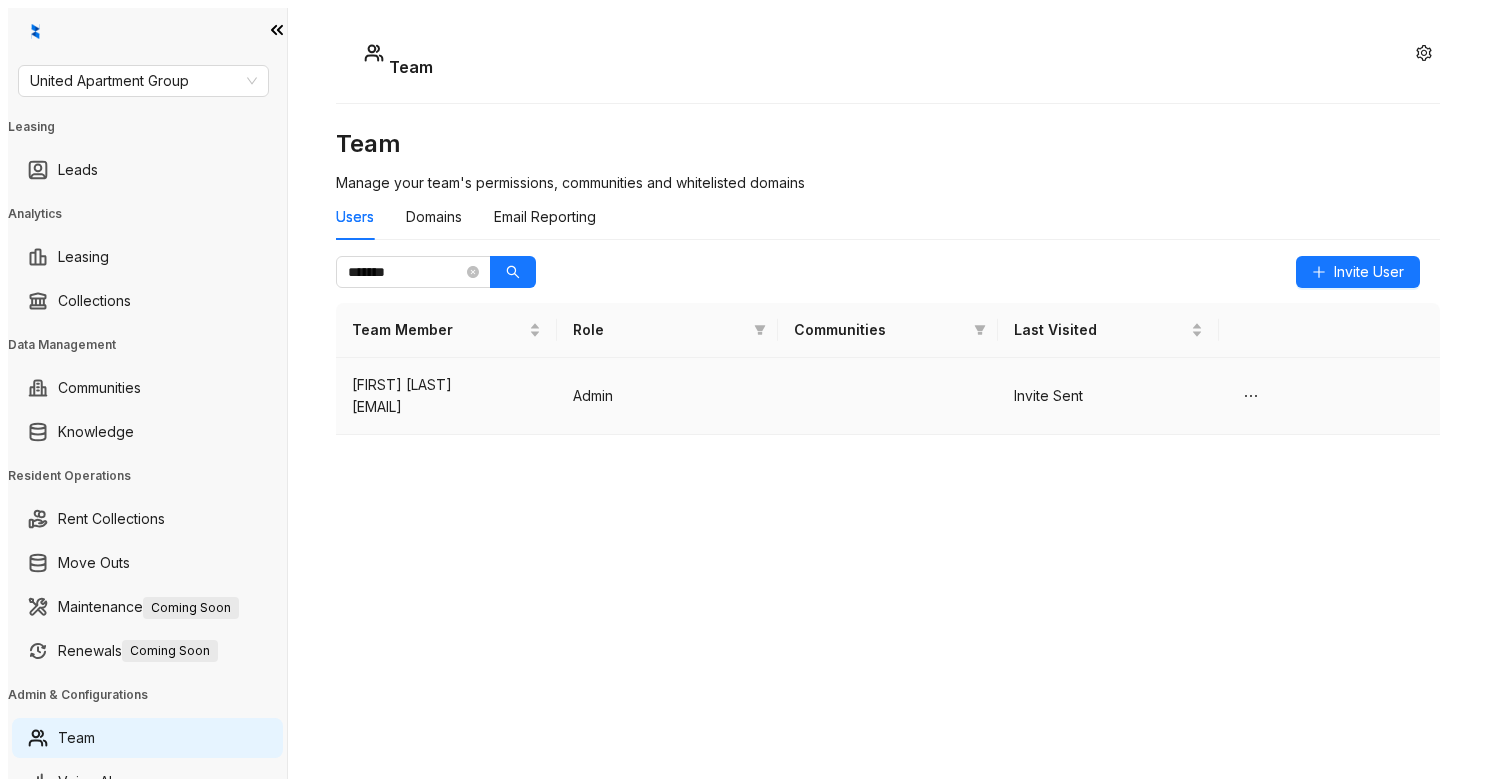 click at bounding box center [888, 396] 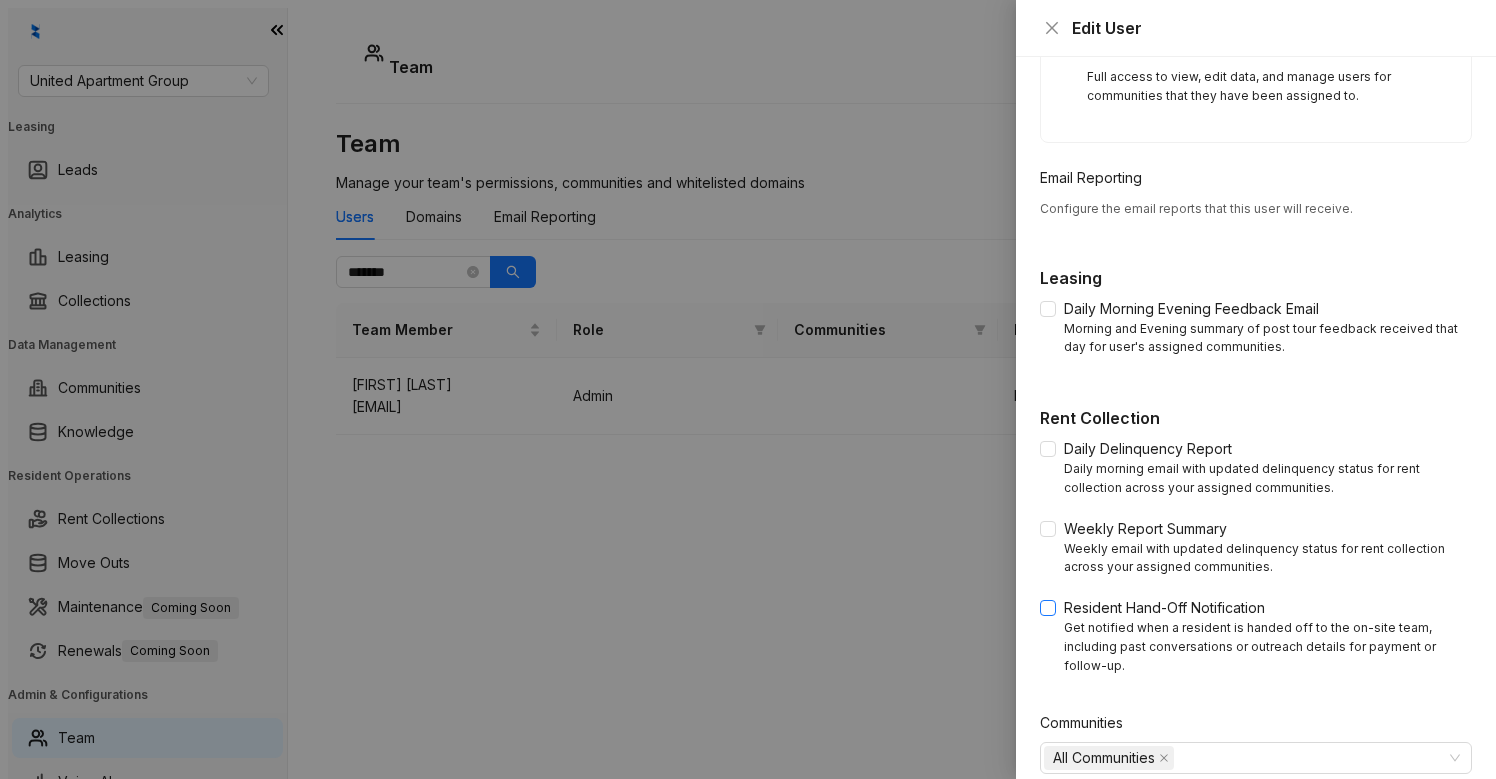 scroll, scrollTop: 507, scrollLeft: 0, axis: vertical 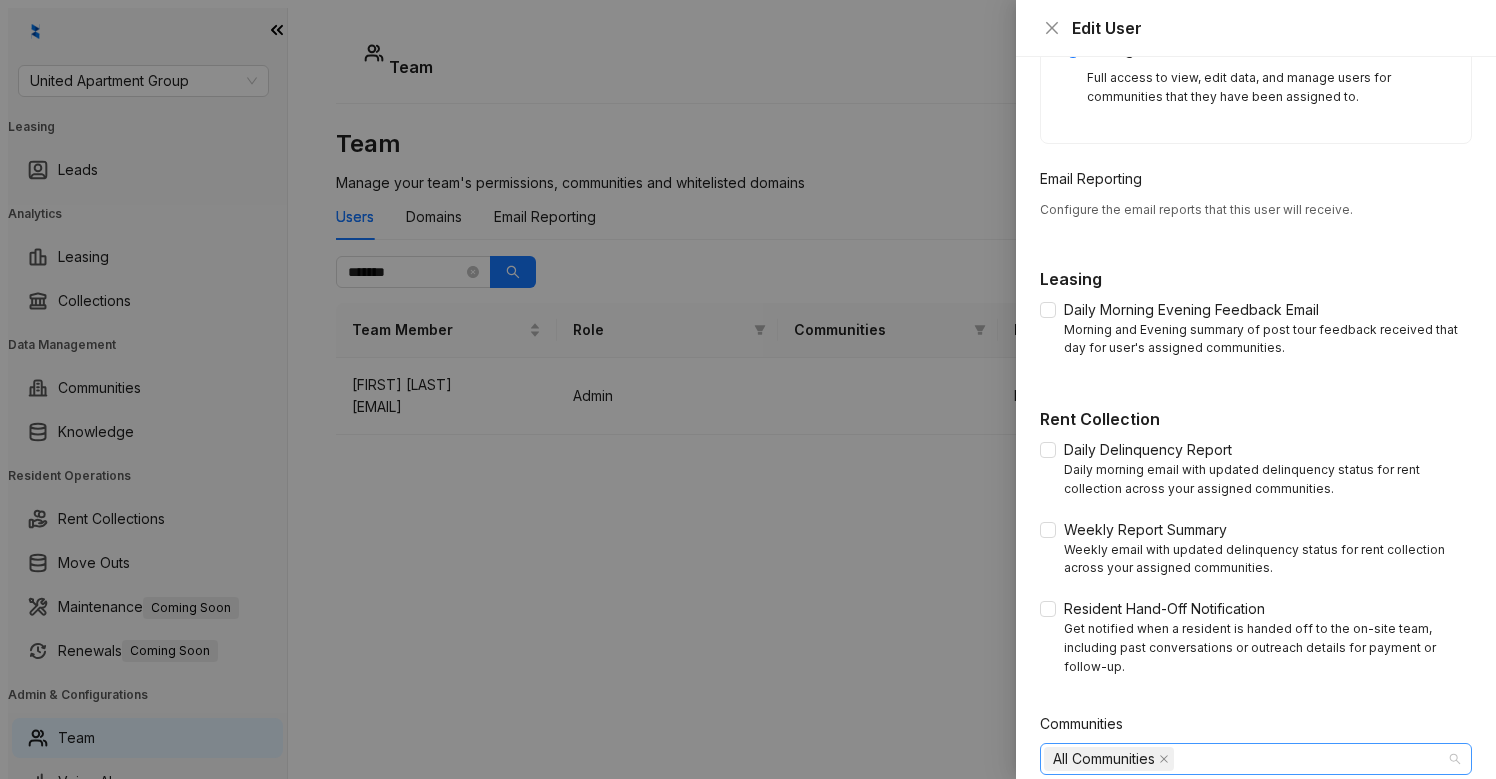 click on "All Communities" at bounding box center (1245, 759) 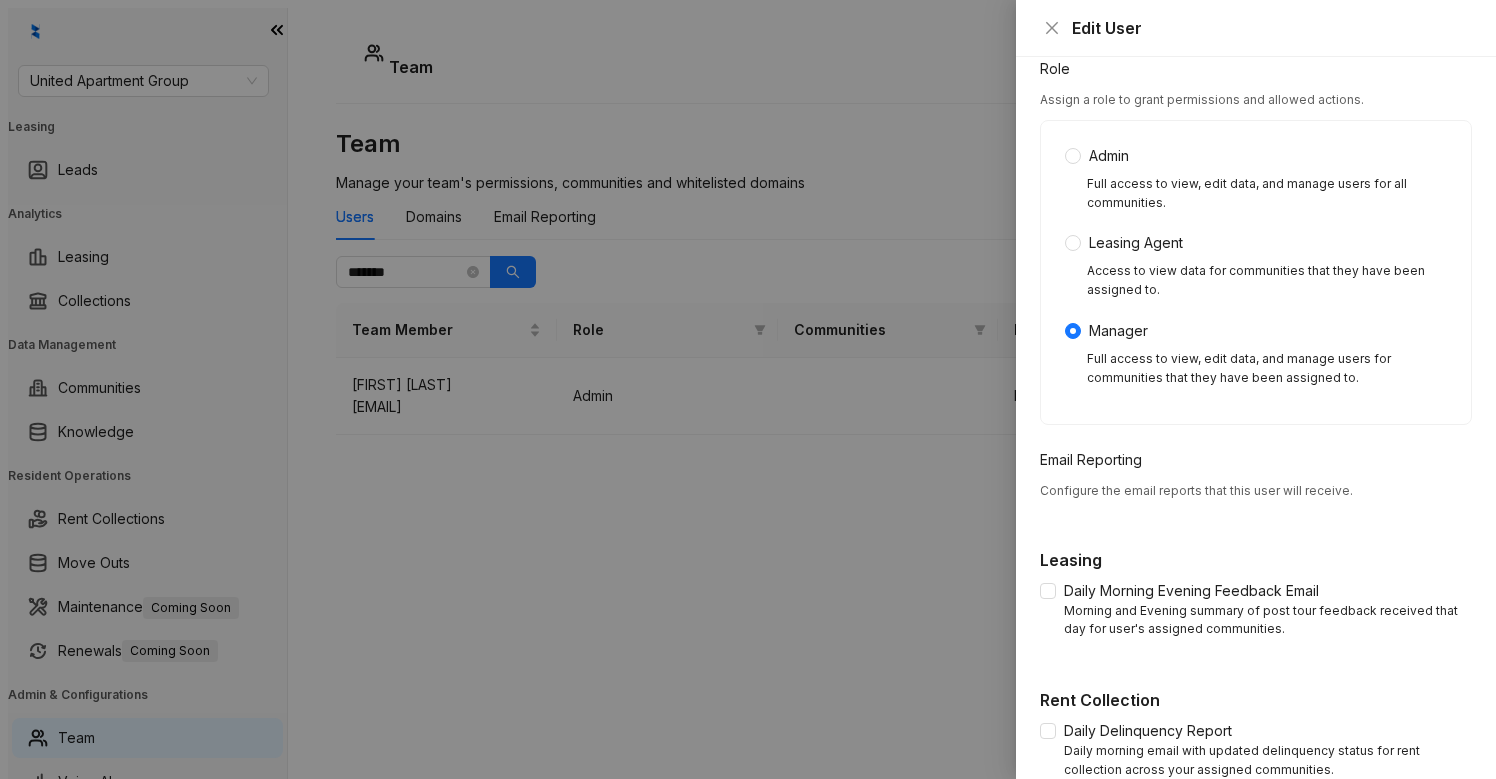 scroll, scrollTop: 0, scrollLeft: 0, axis: both 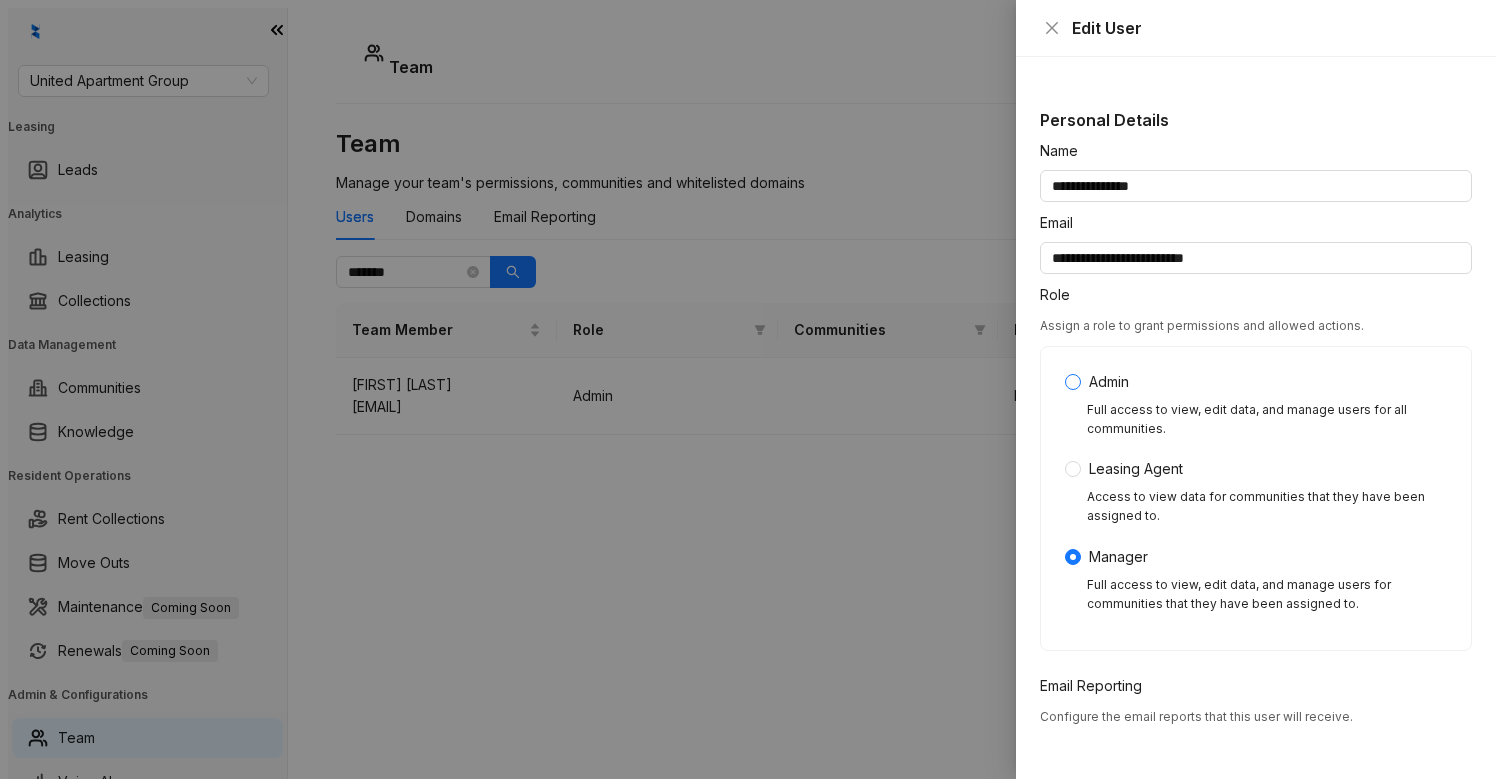 click on "Admin" at bounding box center (1109, 382) 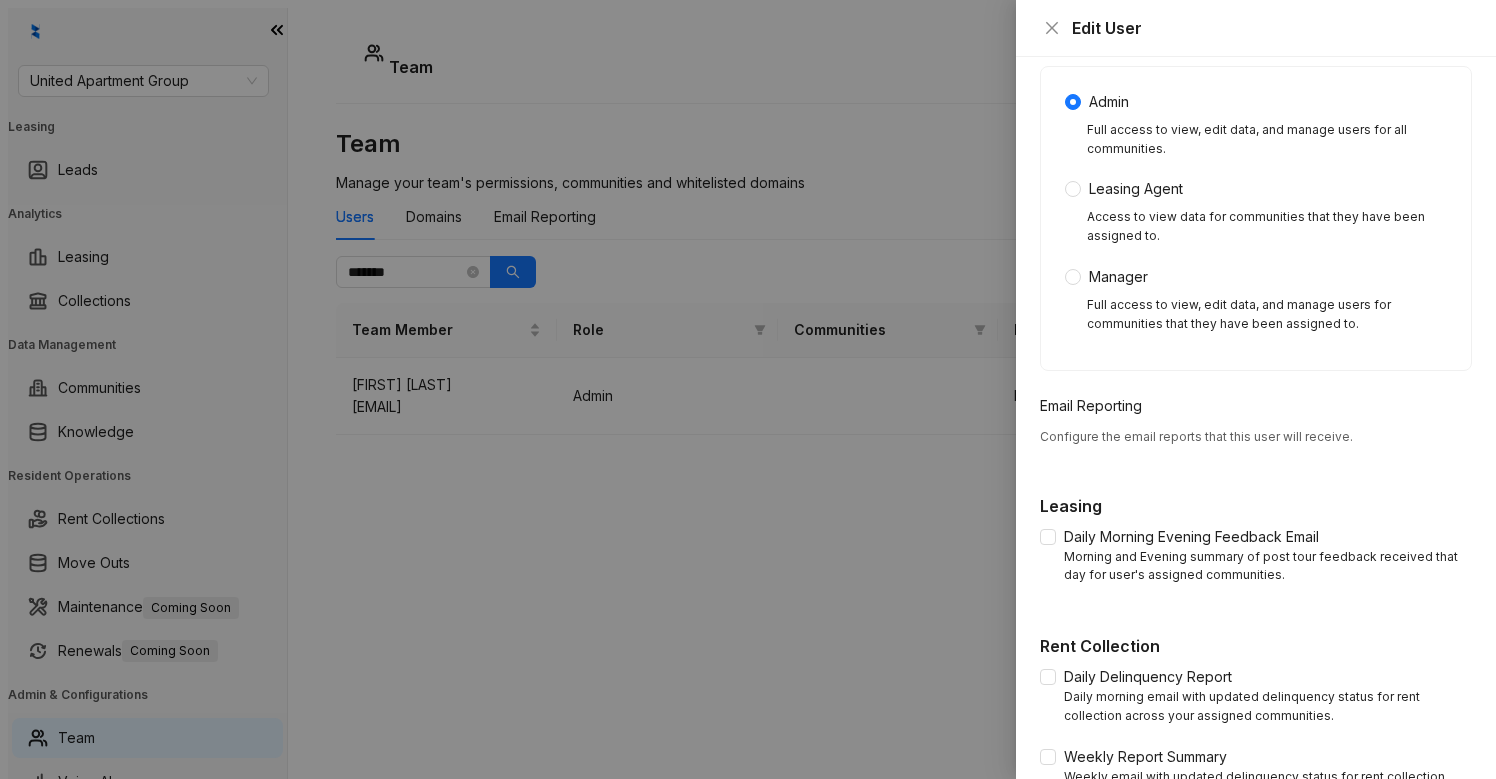 scroll, scrollTop: 278, scrollLeft: 0, axis: vertical 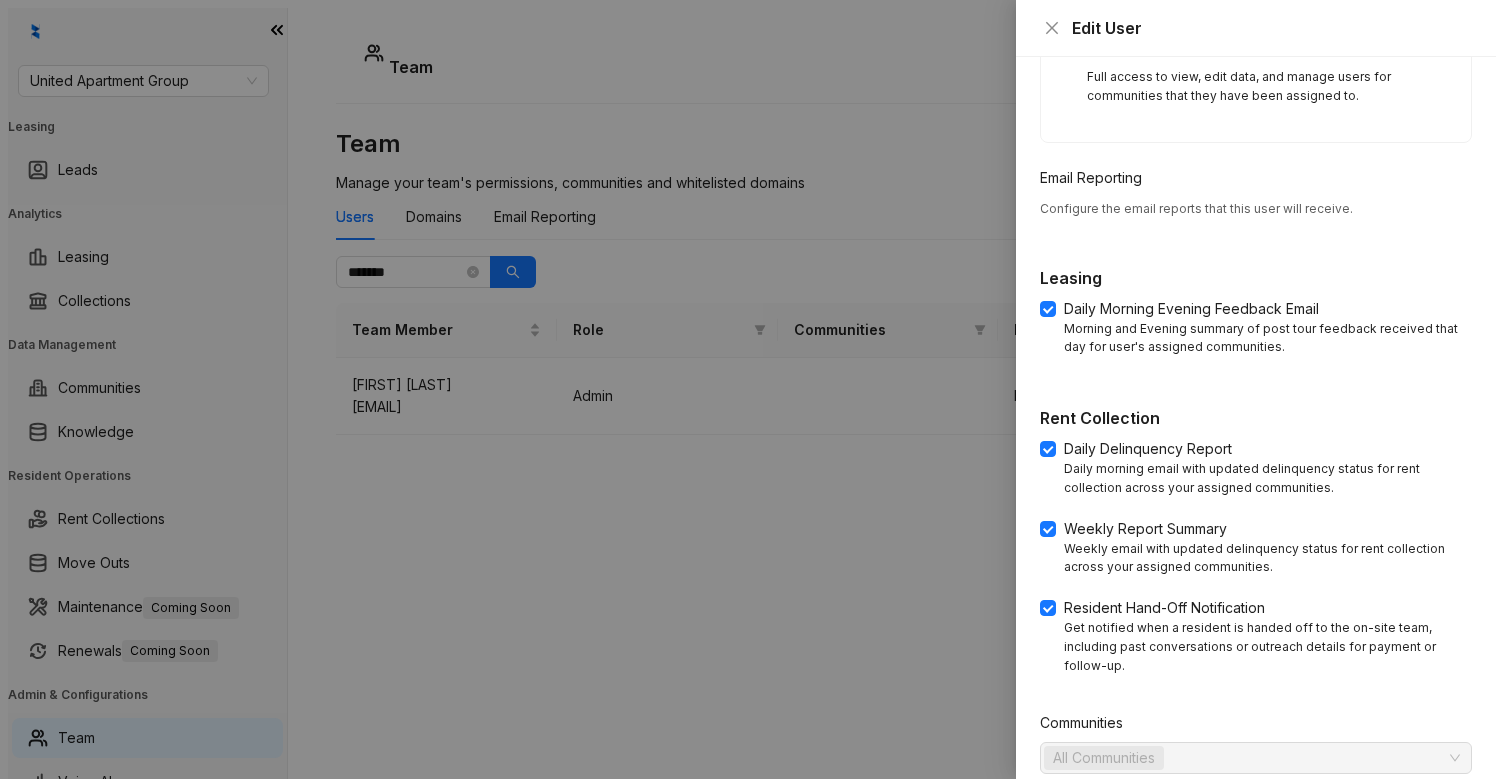 click on "All Communities" at bounding box center [1245, 758] 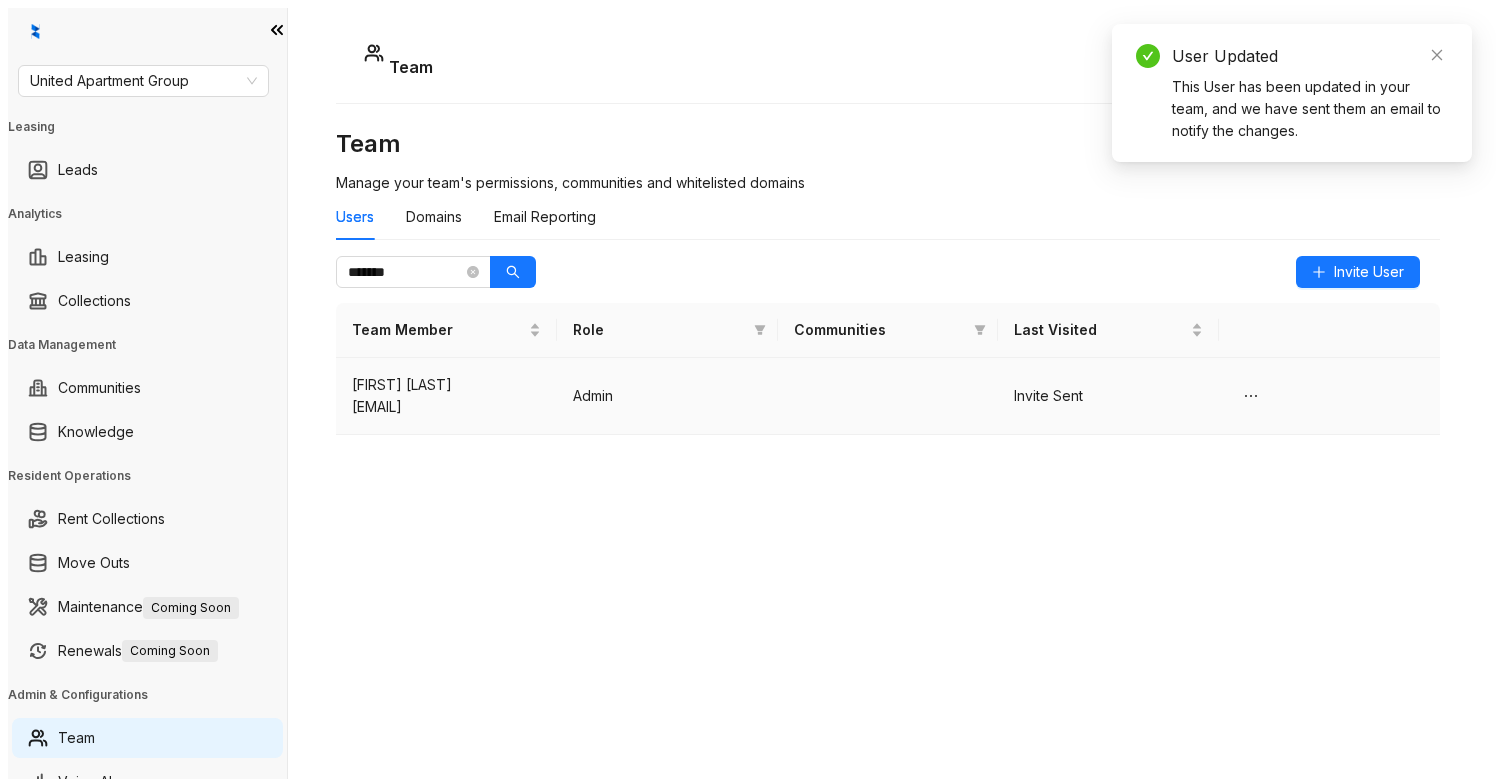 click at bounding box center [888, 396] 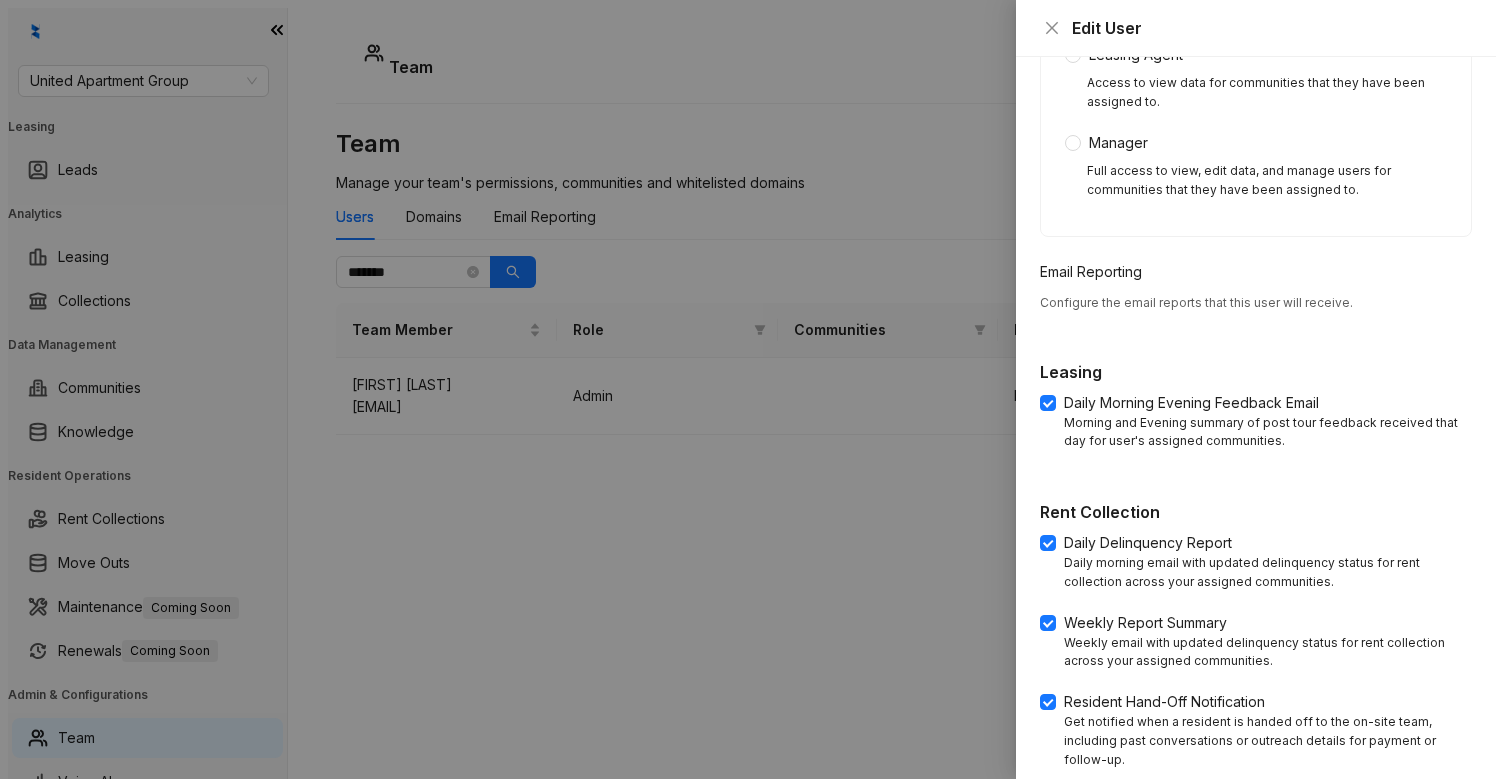 scroll, scrollTop: 508, scrollLeft: 0, axis: vertical 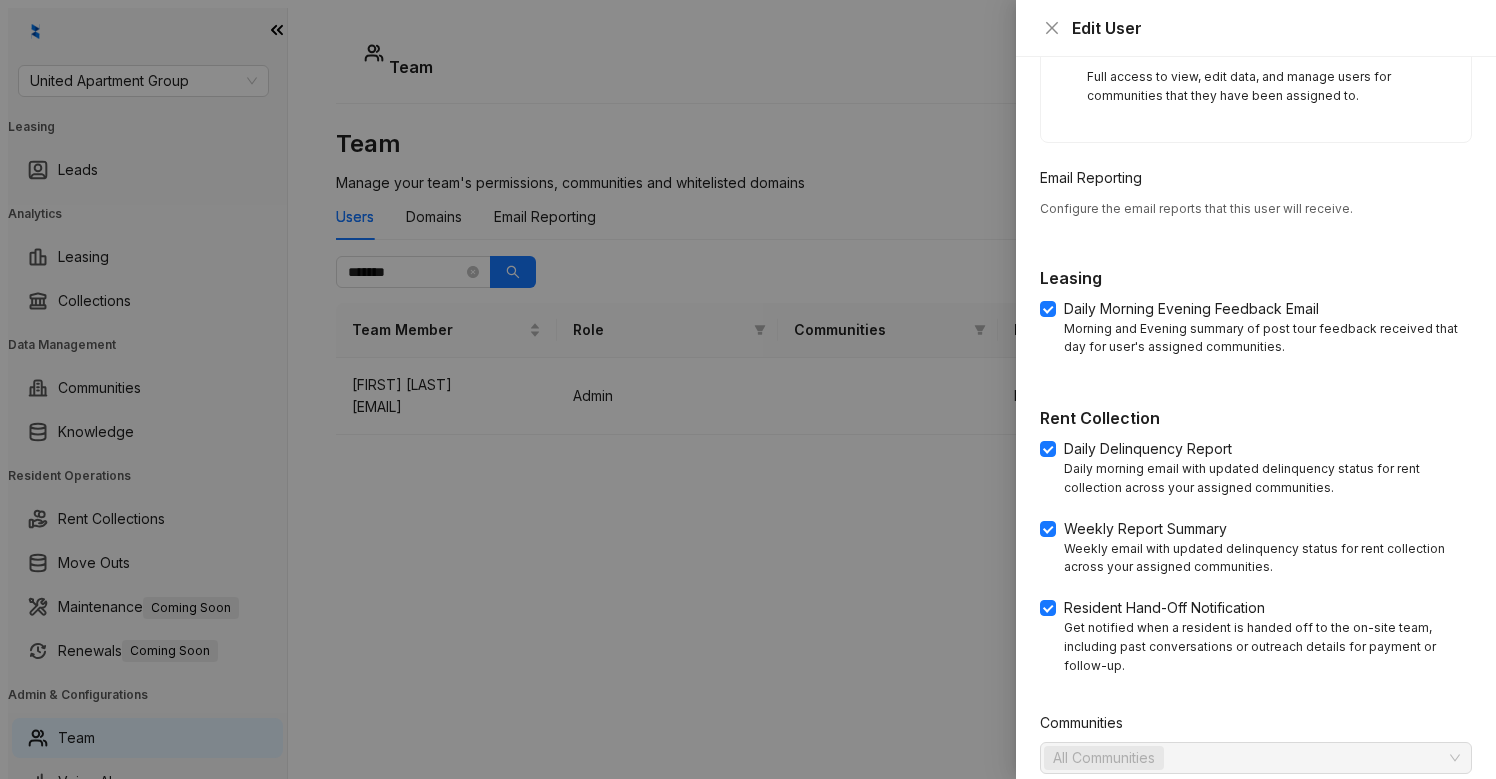 click on "Update" at bounding box center [1431, 814] 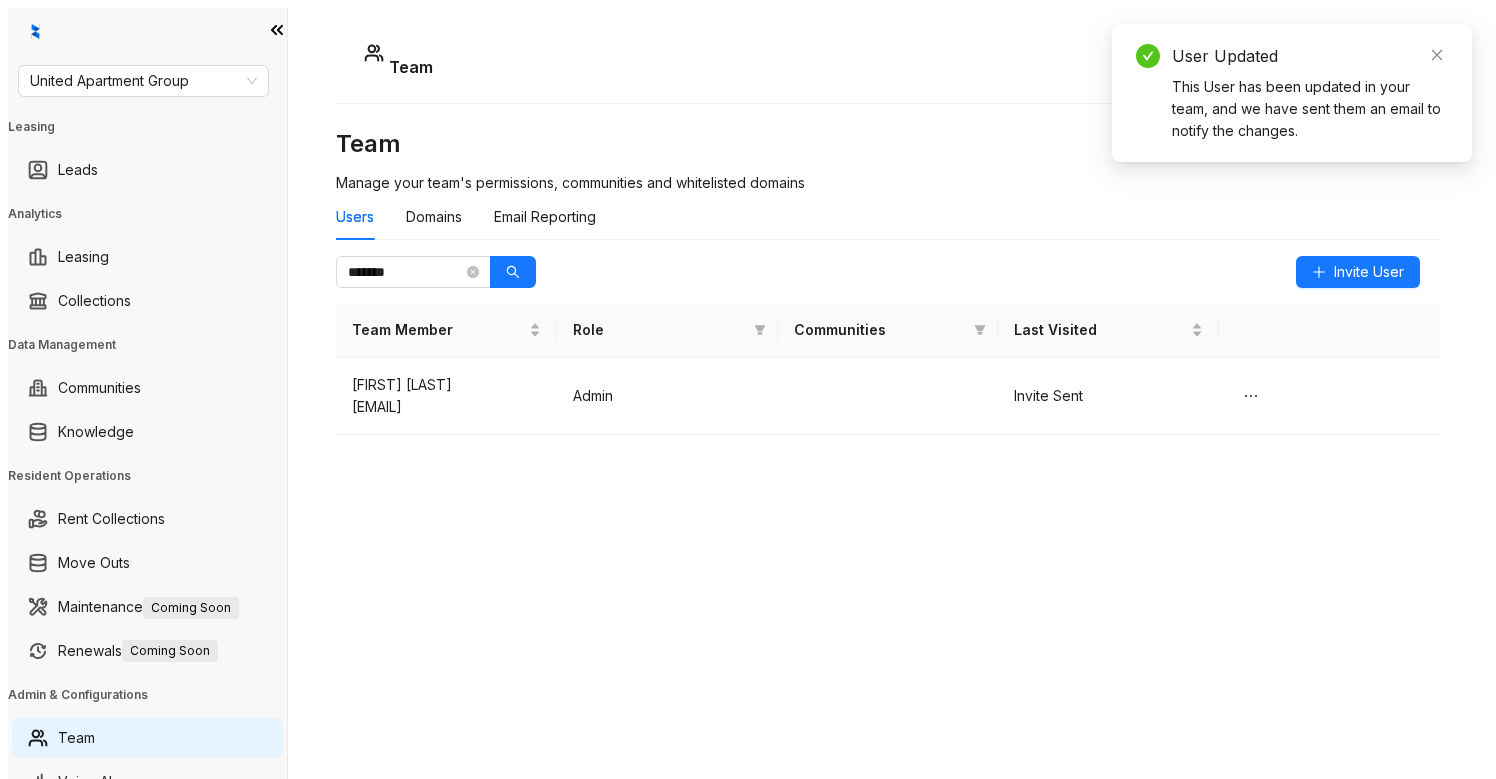 click on "Team Manage your team's permissions, communities and whitelisted domains Users Domains Email Reporting ******* Invite User Team Member Role Communities Last Visited Tiffany Gilbert tiffany.gilbert@uaginc.com Admin Invite Sent" at bounding box center (888, 375) 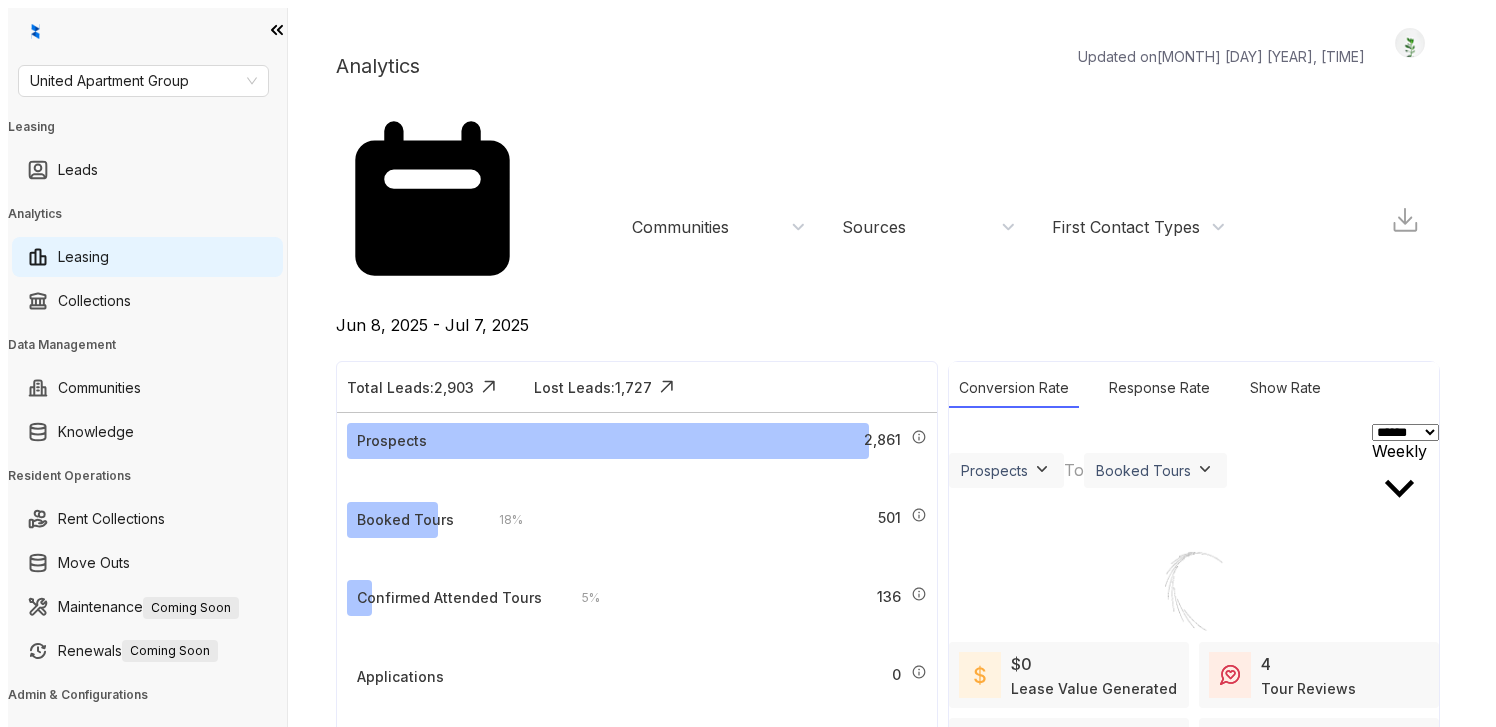 scroll, scrollTop: 0, scrollLeft: 0, axis: both 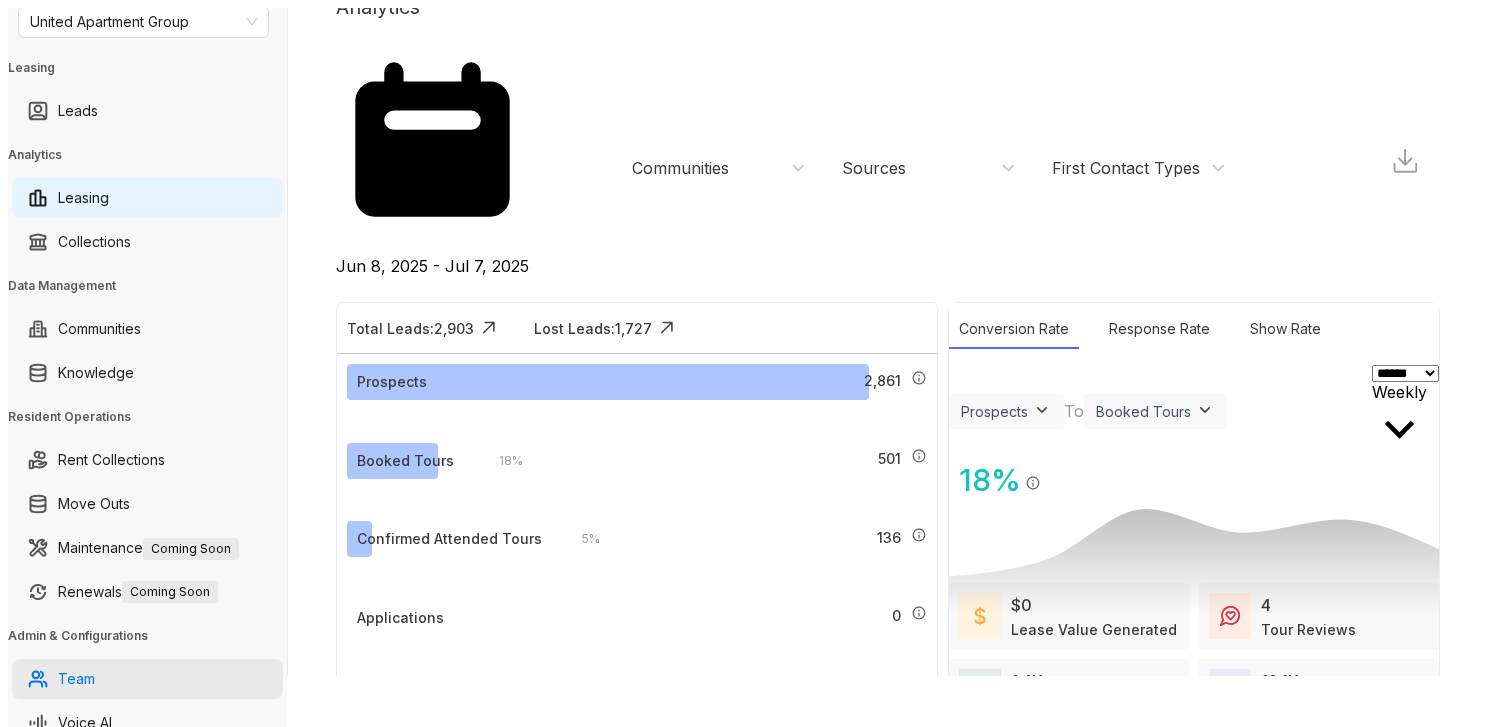 click on "Team" at bounding box center [76, 679] 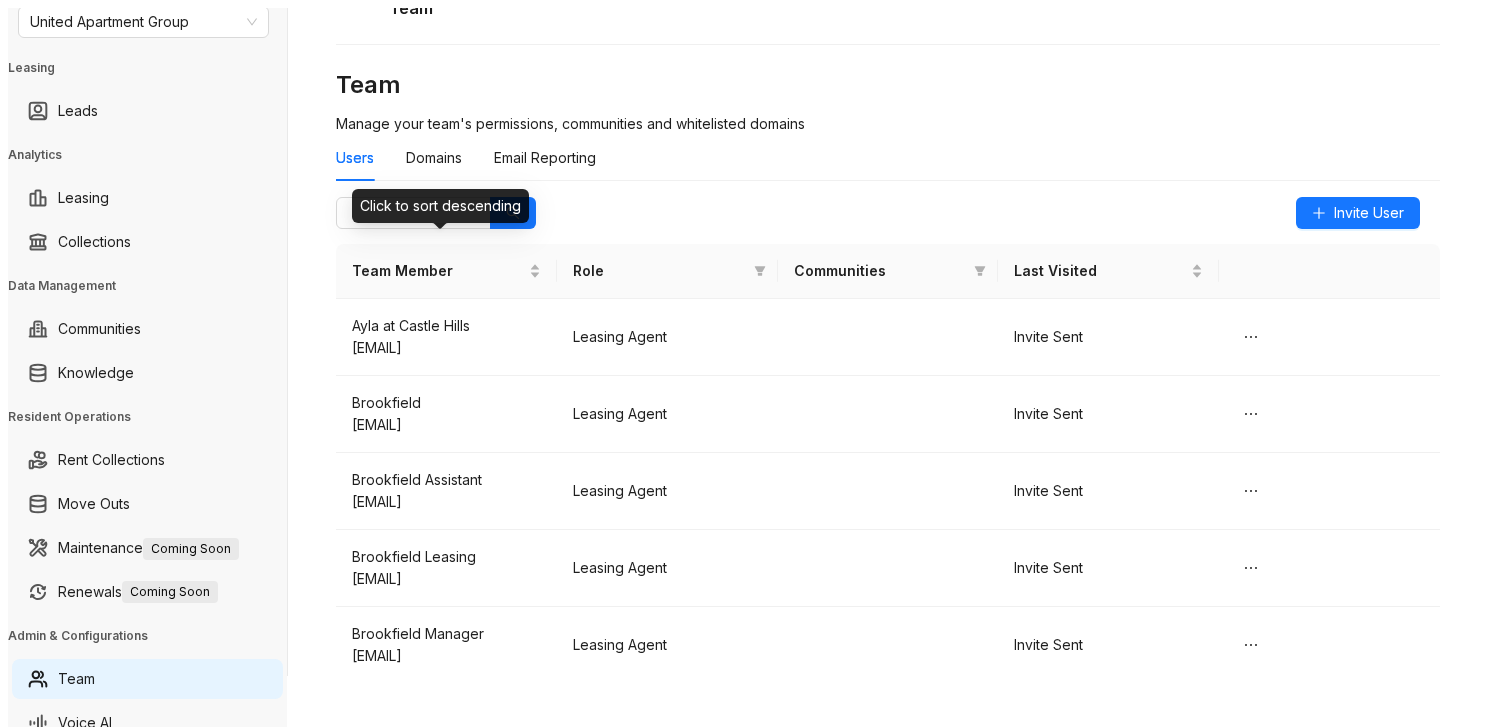 click on "Click to sort descending" at bounding box center (440, 206) 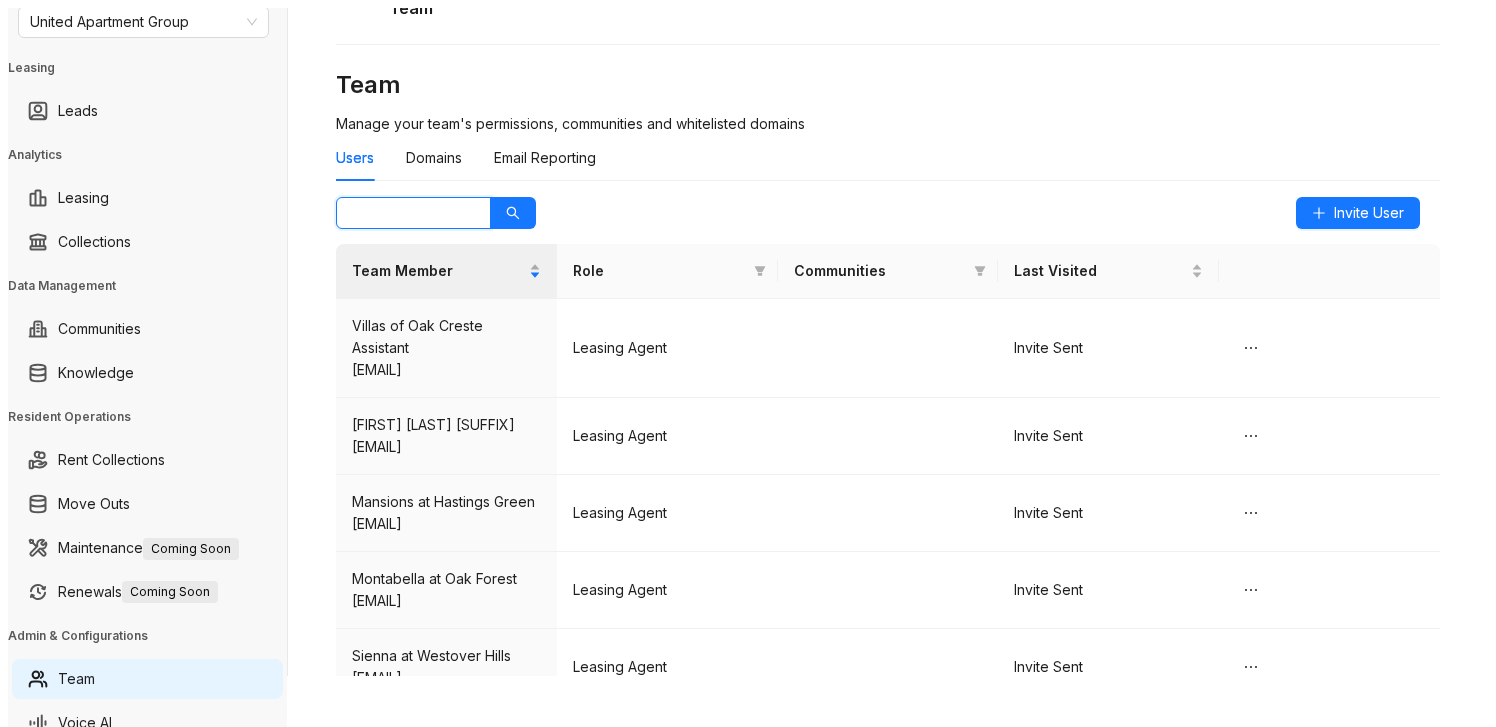 click at bounding box center [405, 213] 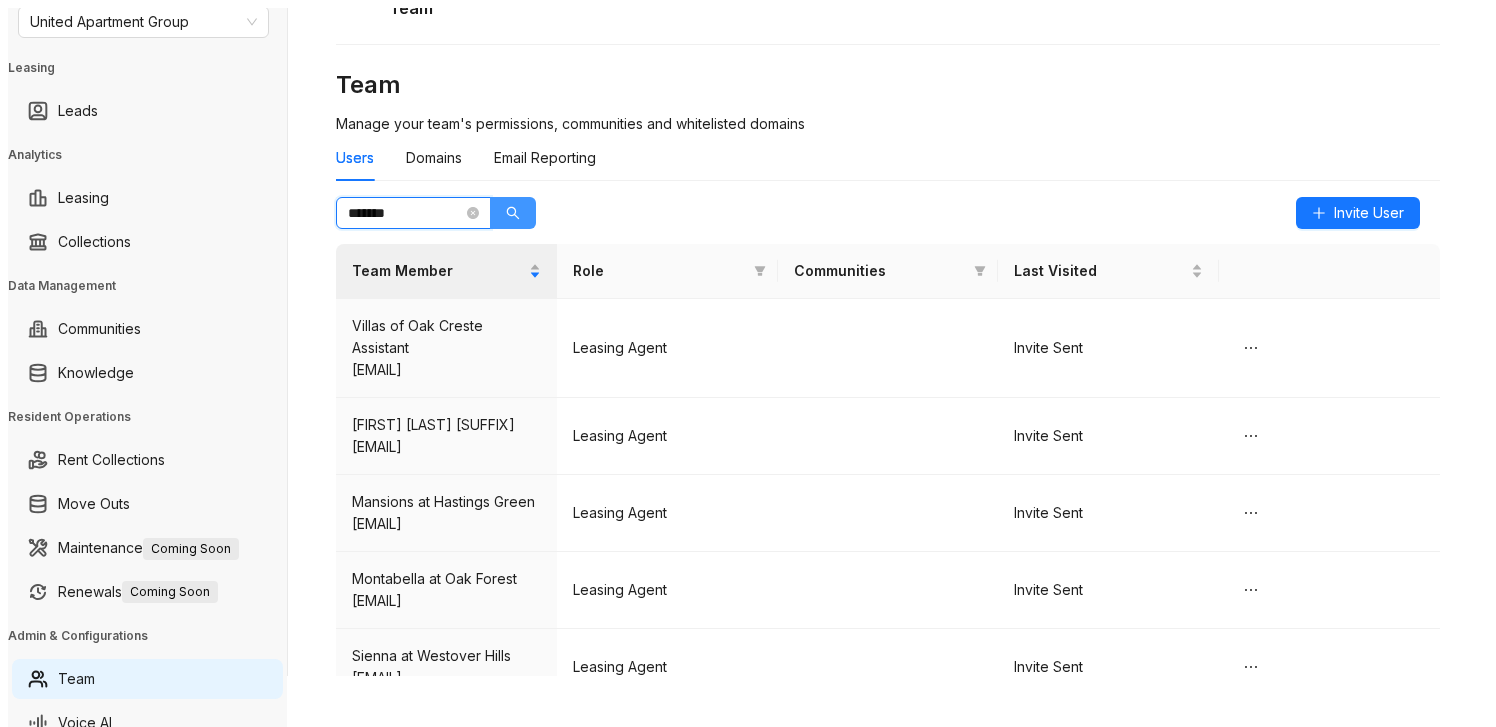 click at bounding box center [513, 213] 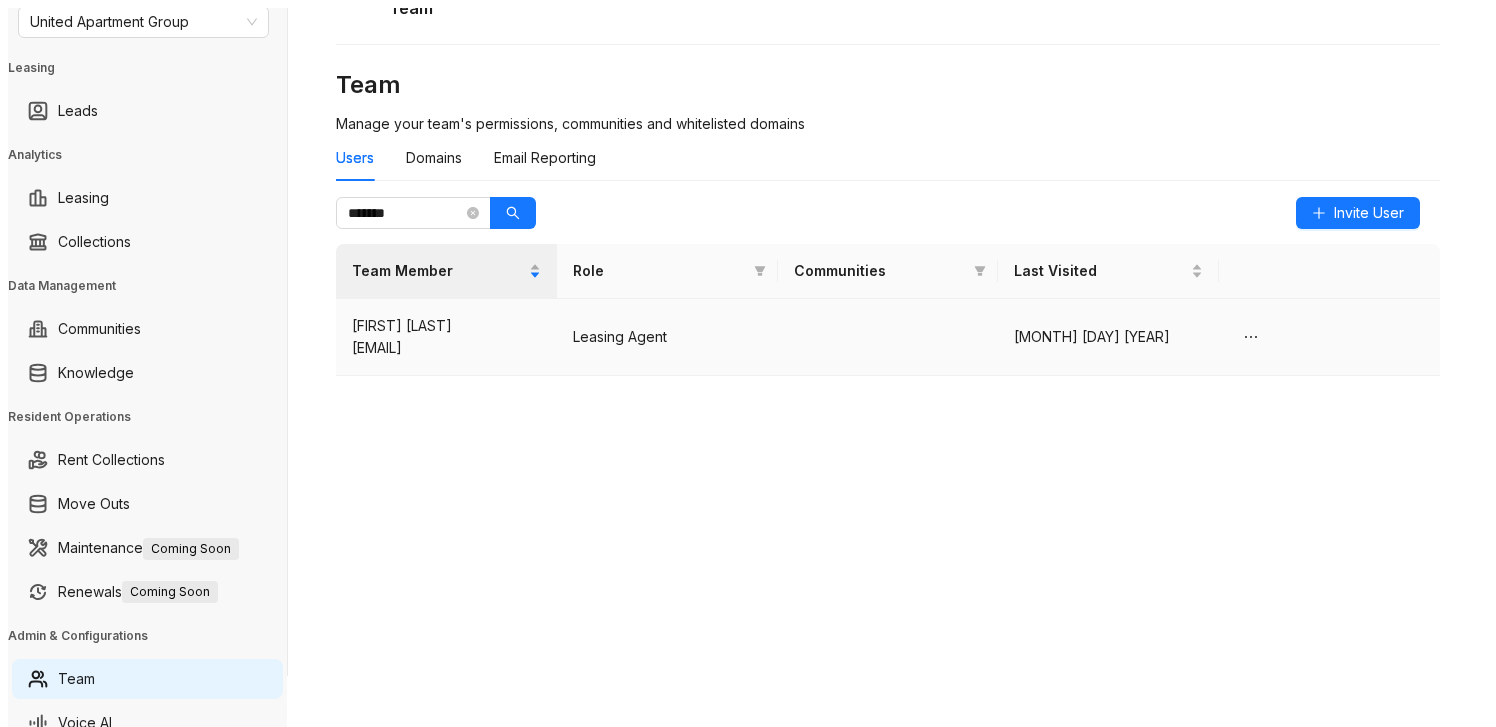 click on "Leasing Agent" at bounding box center [667, 337] 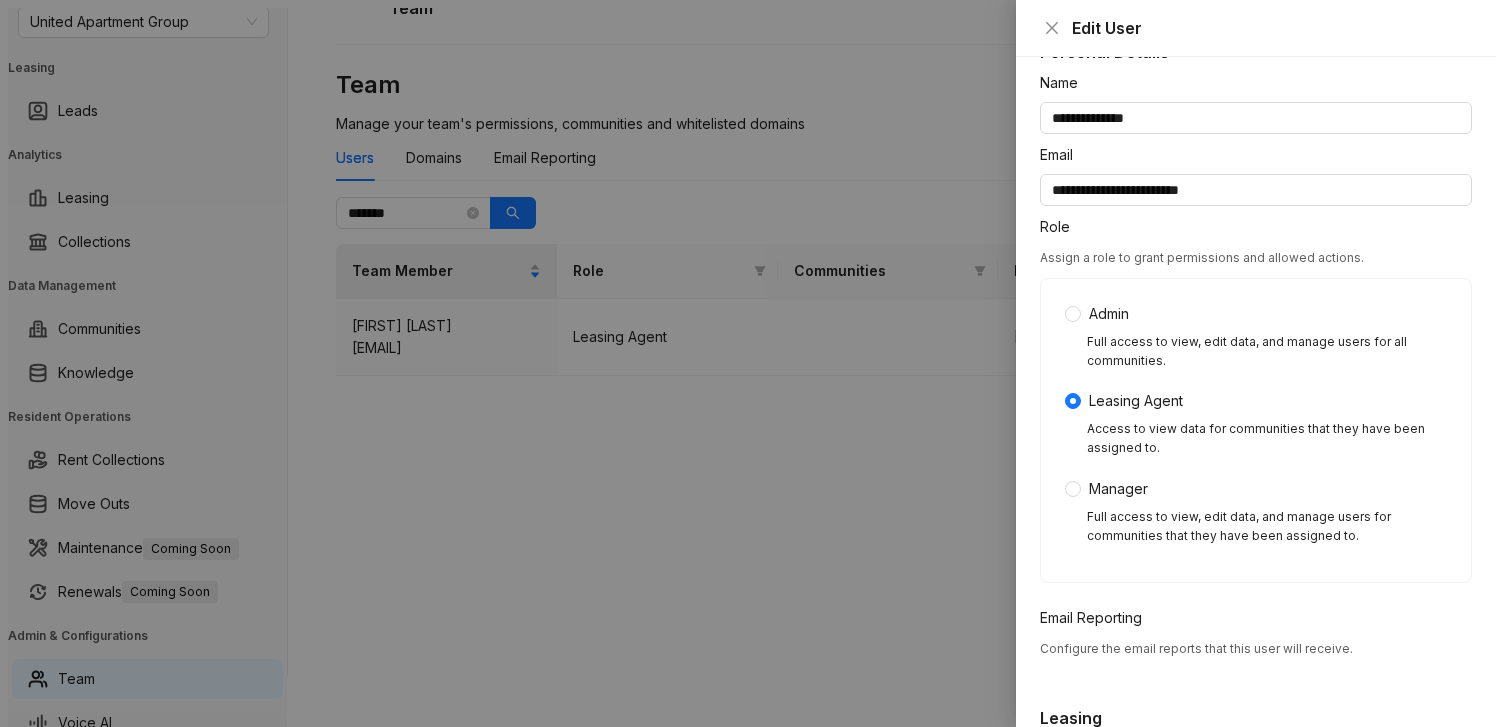 scroll, scrollTop: 73, scrollLeft: 0, axis: vertical 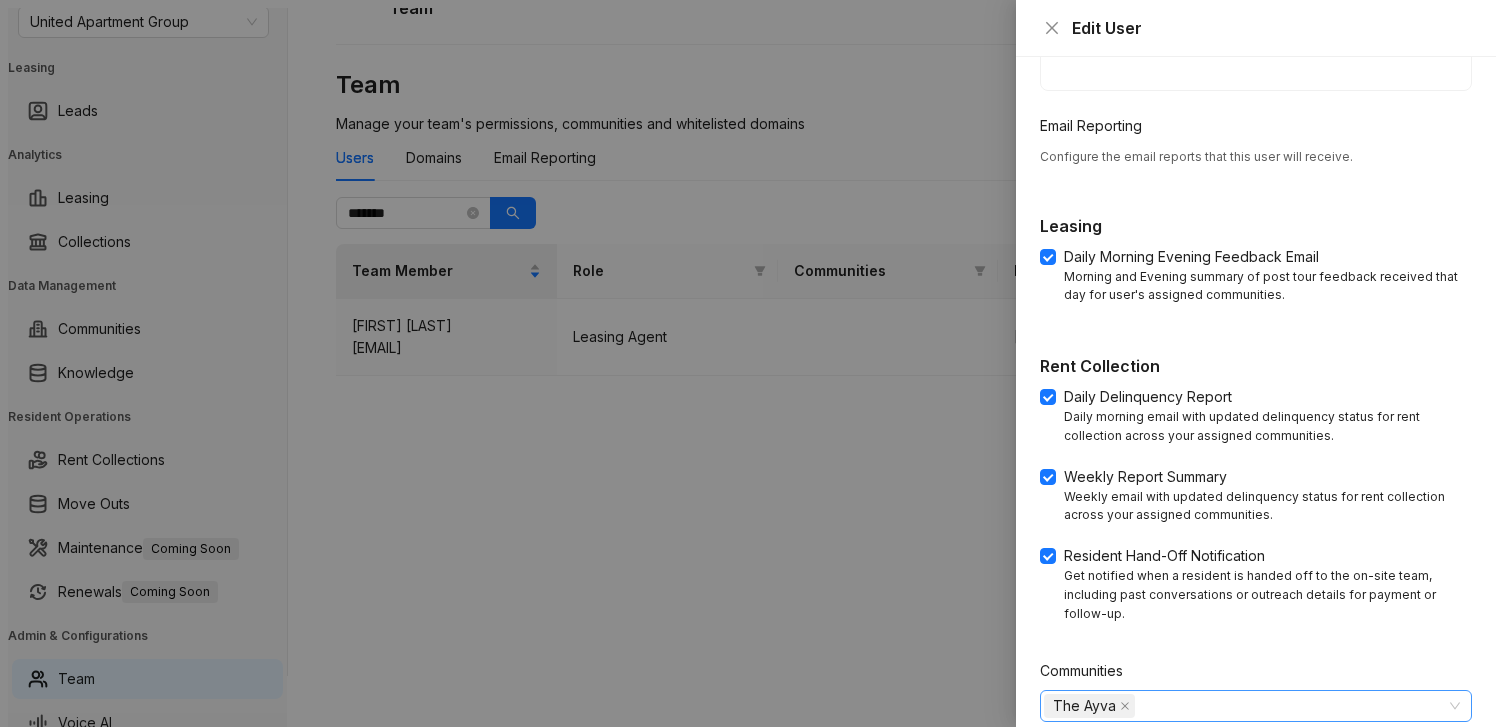 click on "The Ayva" at bounding box center (1245, 706) 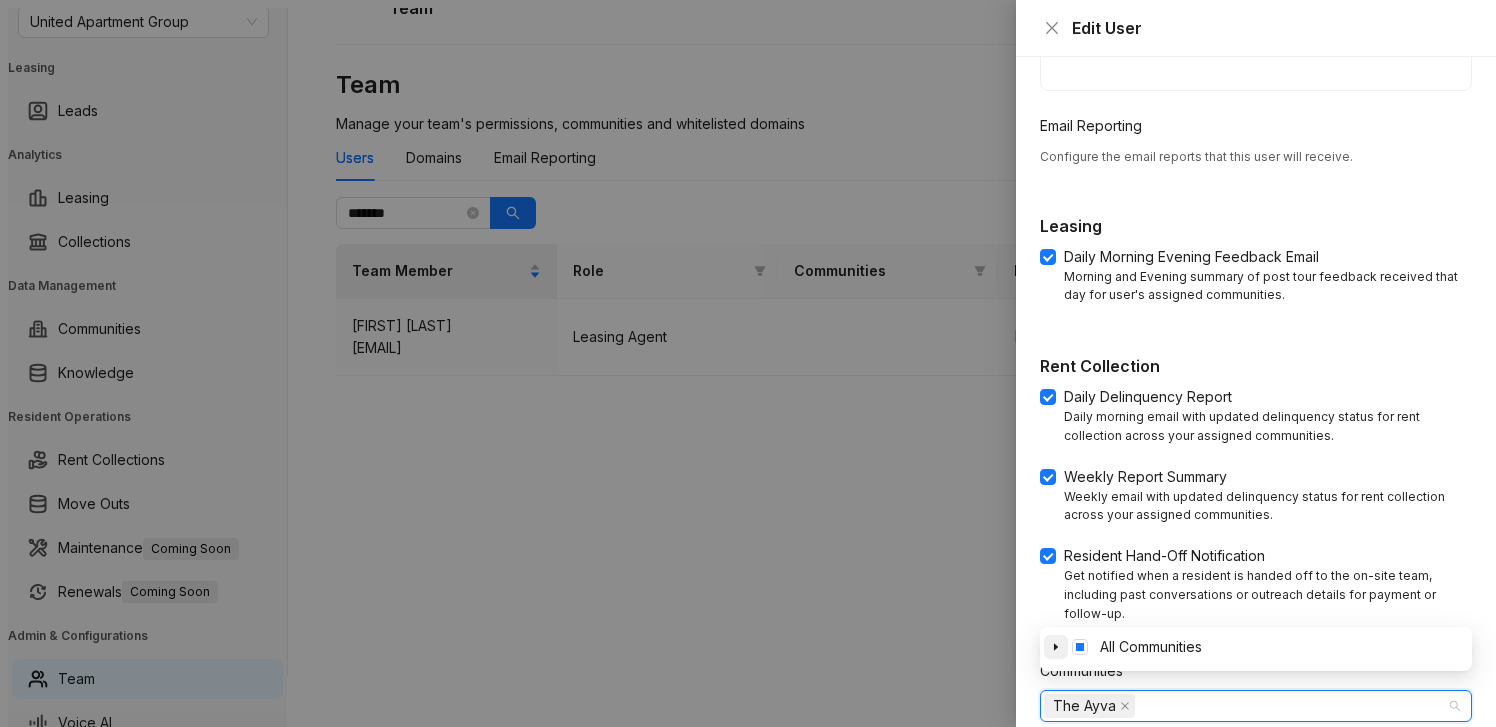 click at bounding box center (1056, 647) 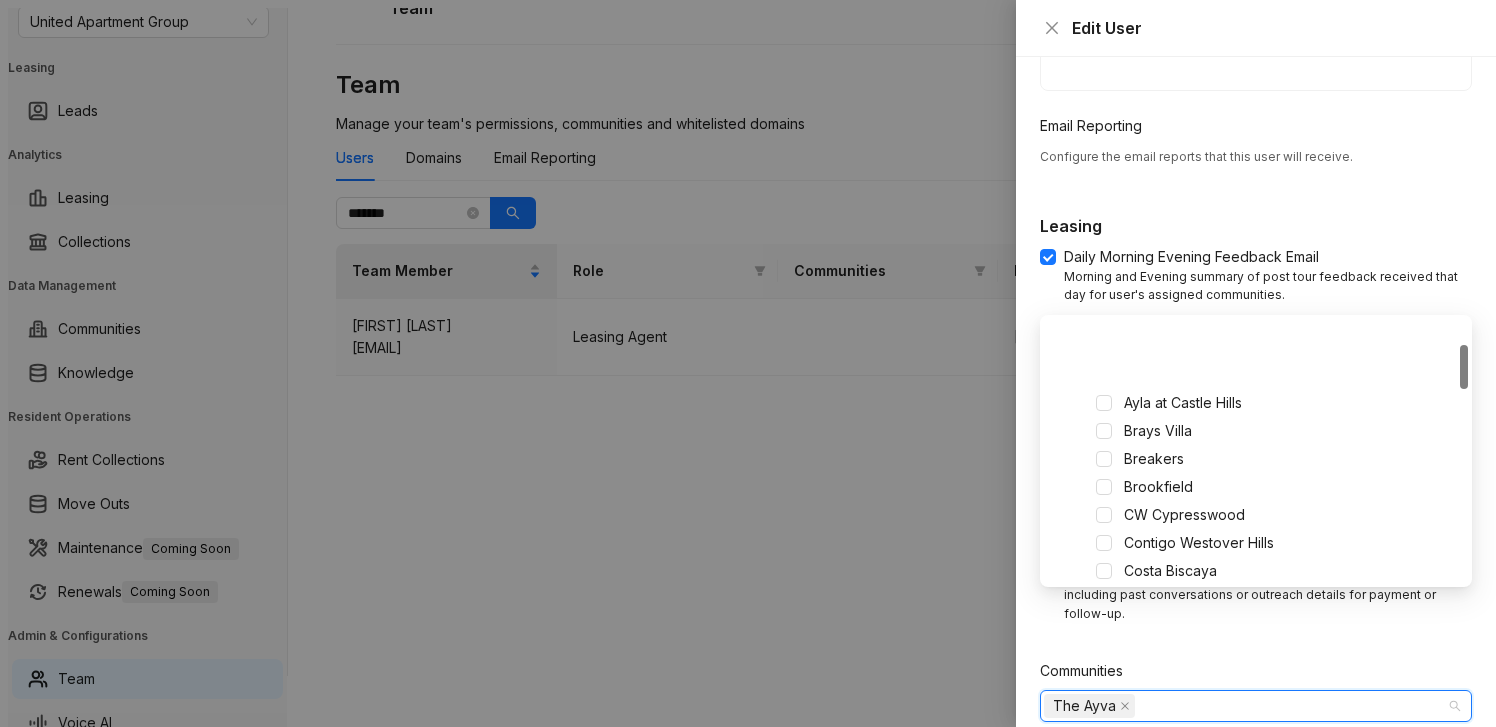 scroll, scrollTop: 15, scrollLeft: 0, axis: vertical 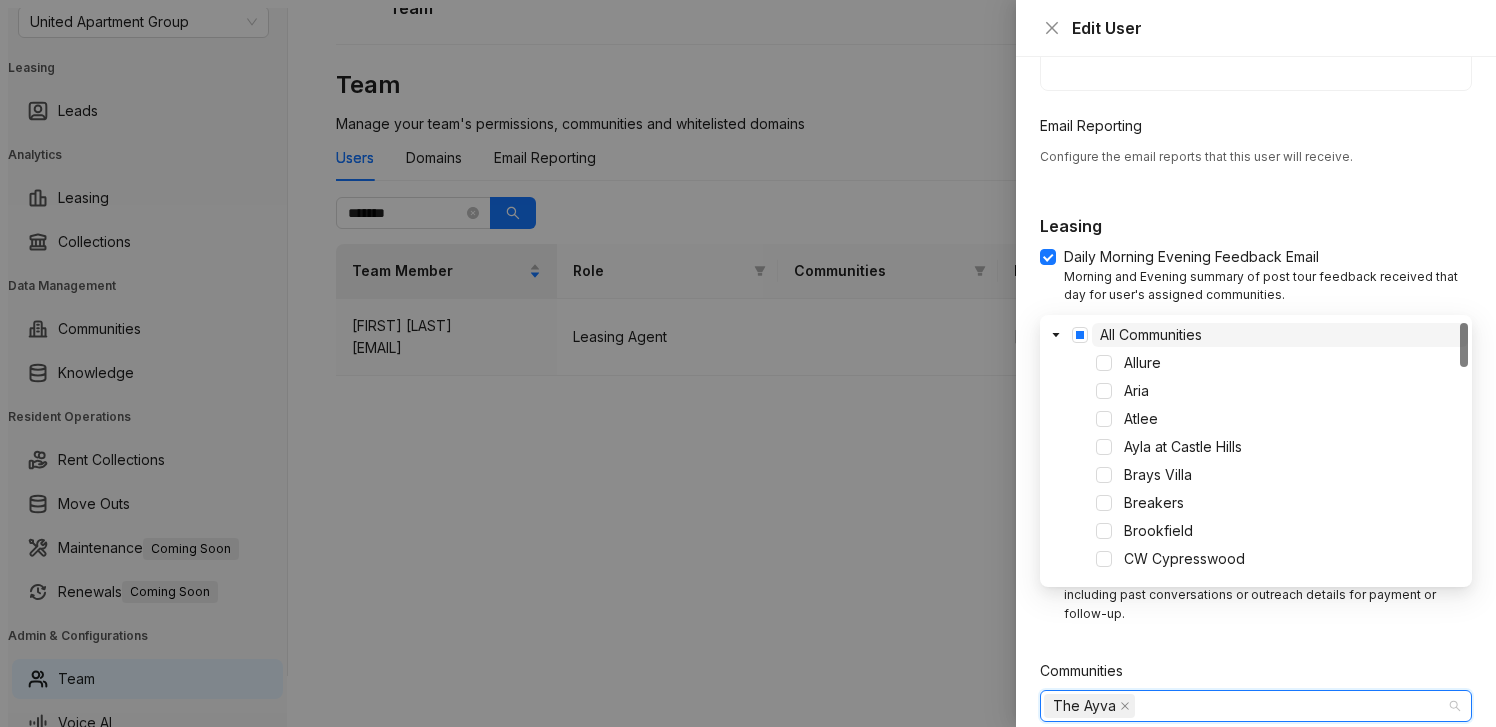 click on "The Ayva" at bounding box center [1245, 706] 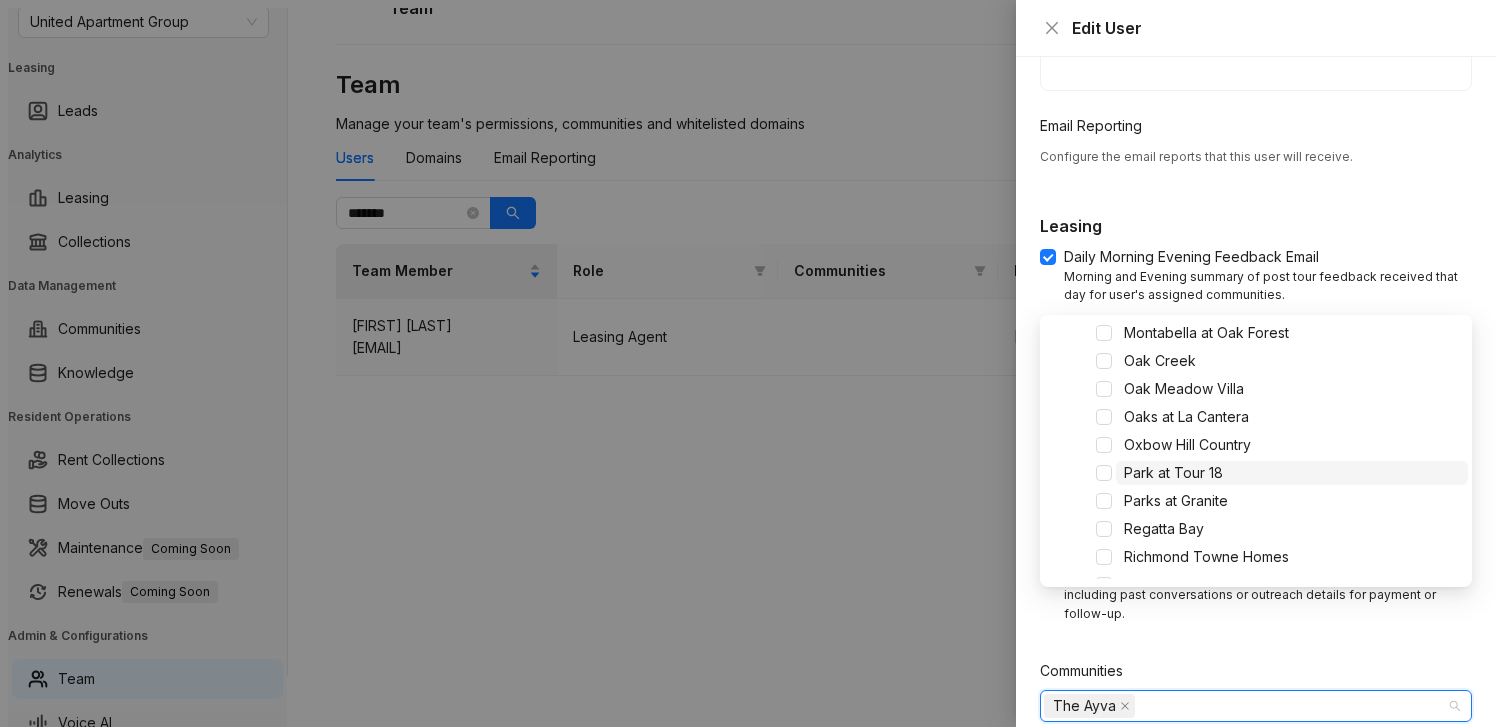 scroll, scrollTop: 689, scrollLeft: 0, axis: vertical 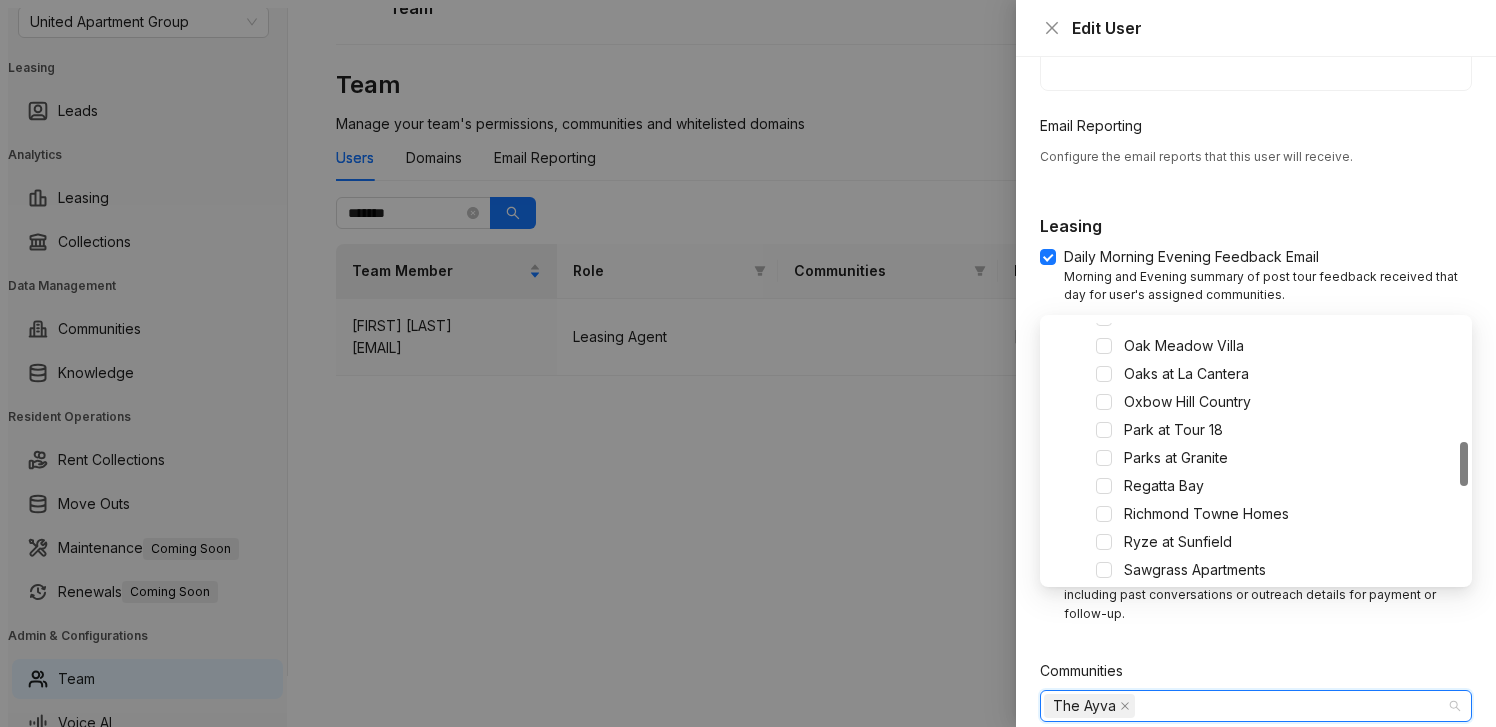 click on "Cancel" at bounding box center (1079, 762) 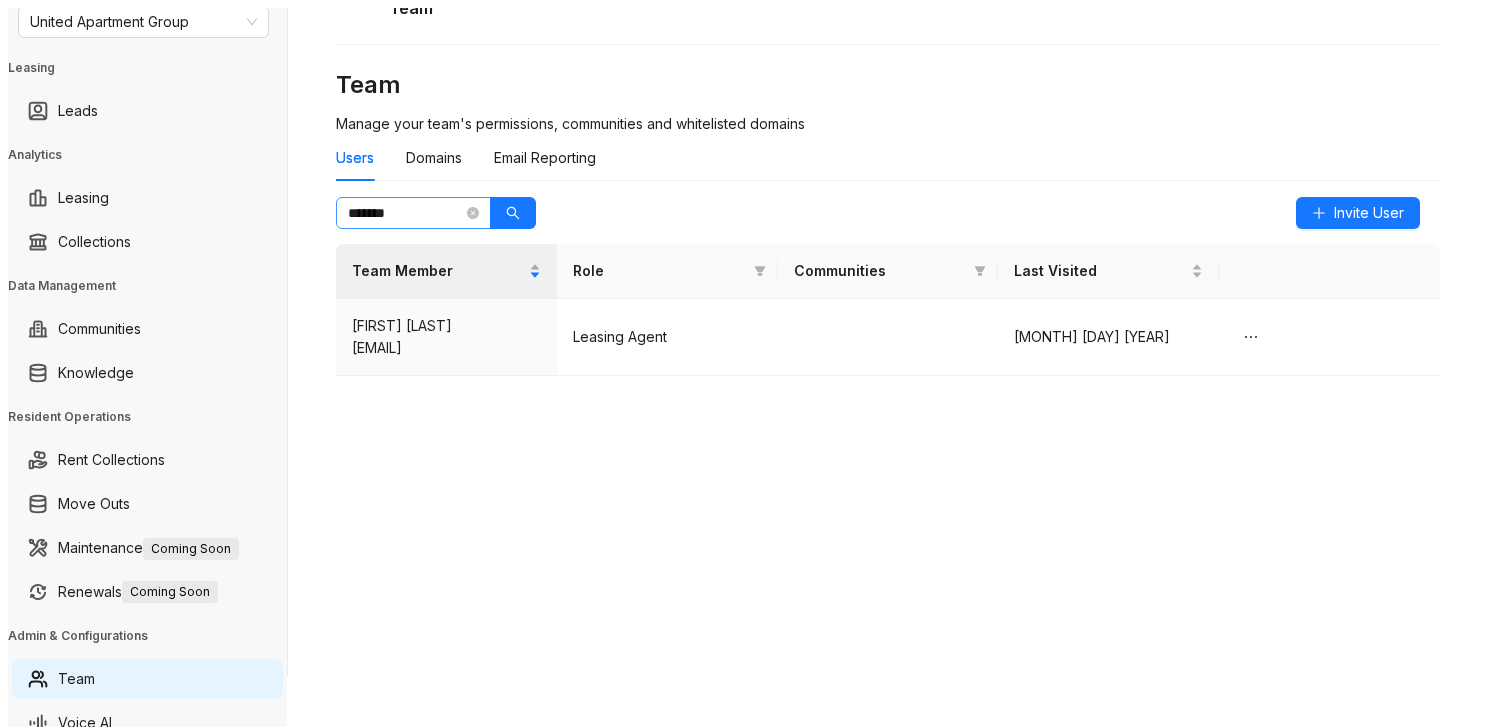 click on "*******" at bounding box center [413, 213] 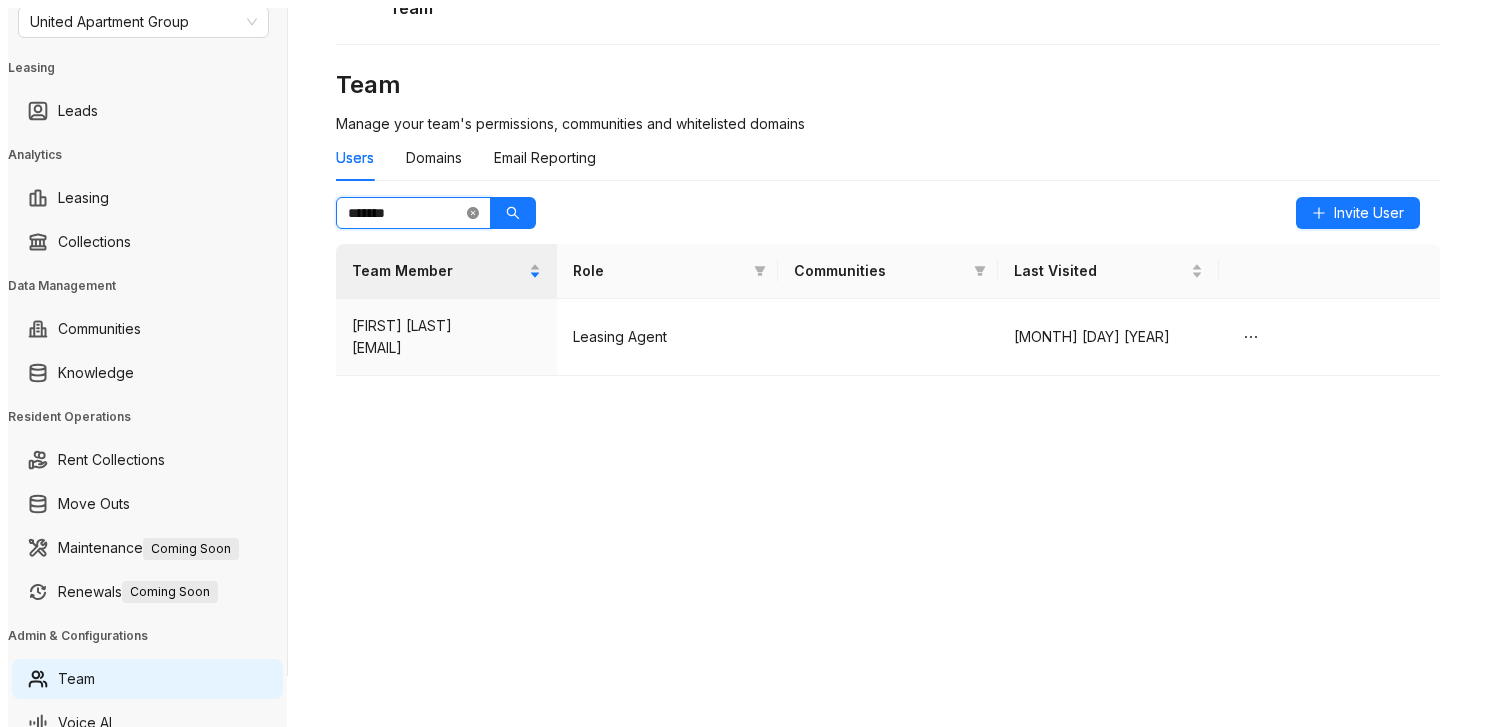 click at bounding box center [473, 213] 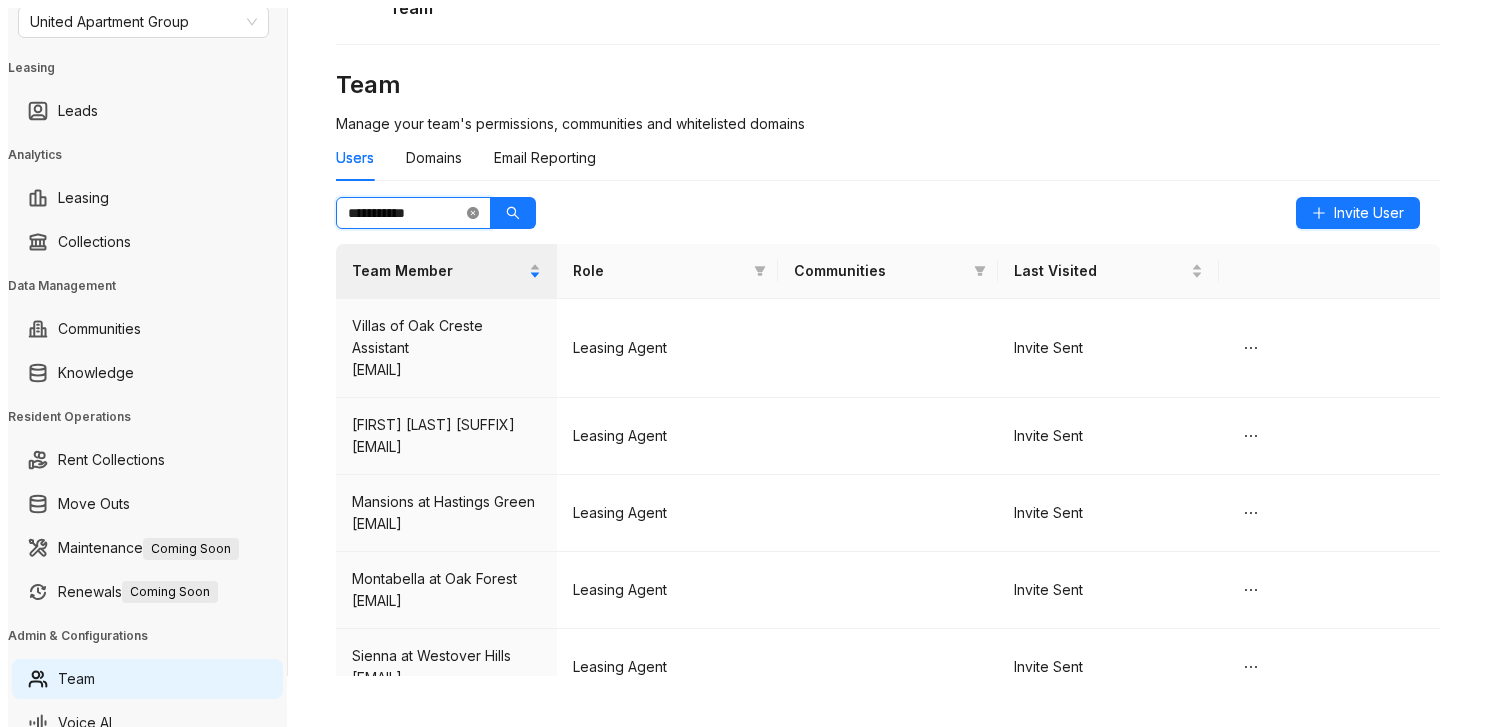 type on "**********" 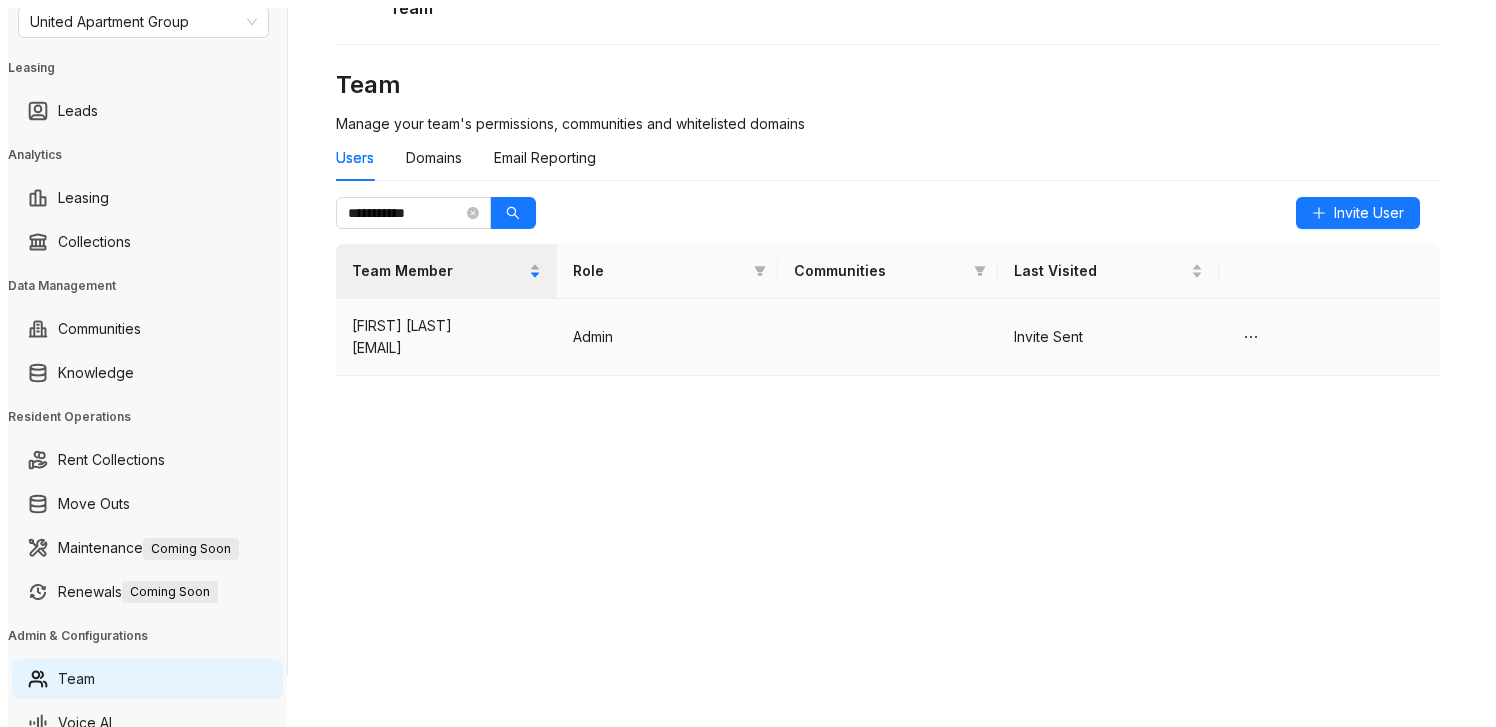 click at bounding box center [888, 337] 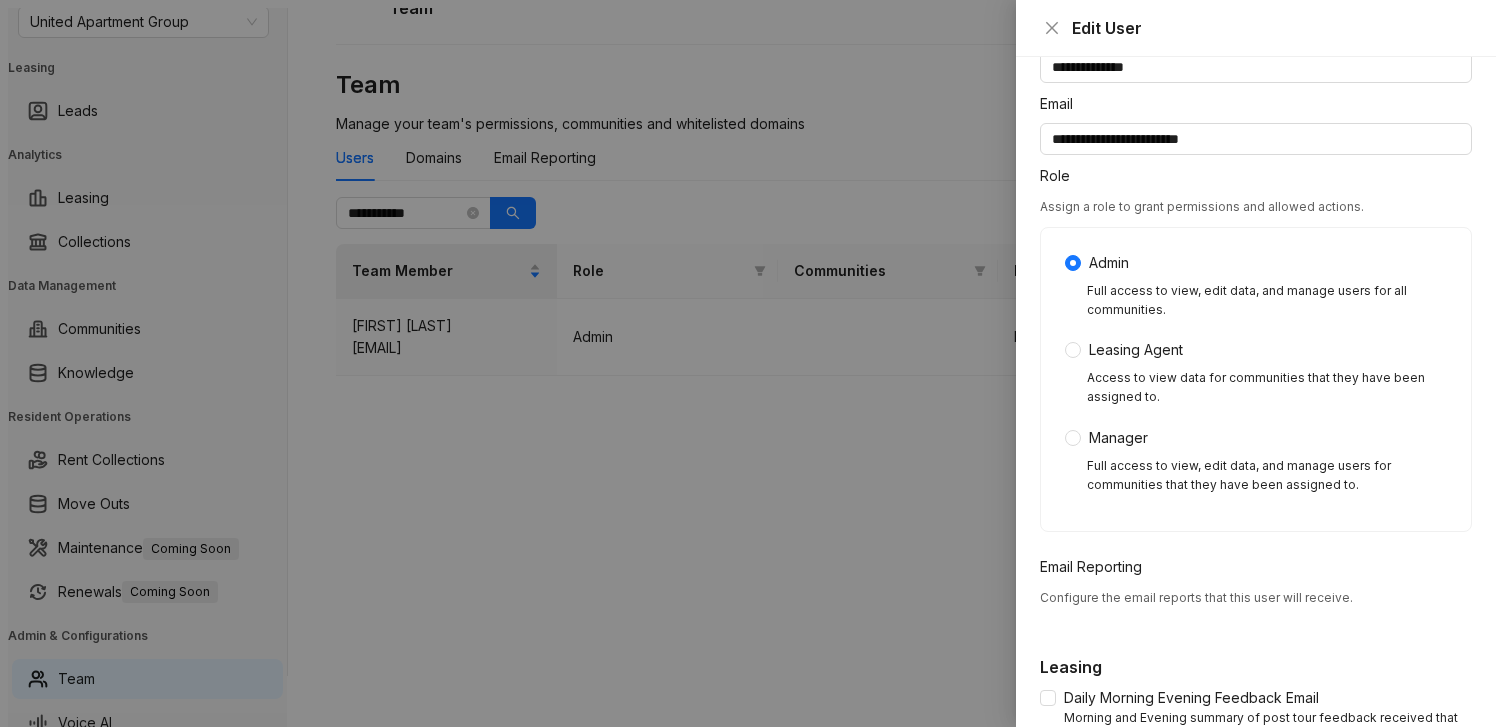 scroll, scrollTop: 123, scrollLeft: 0, axis: vertical 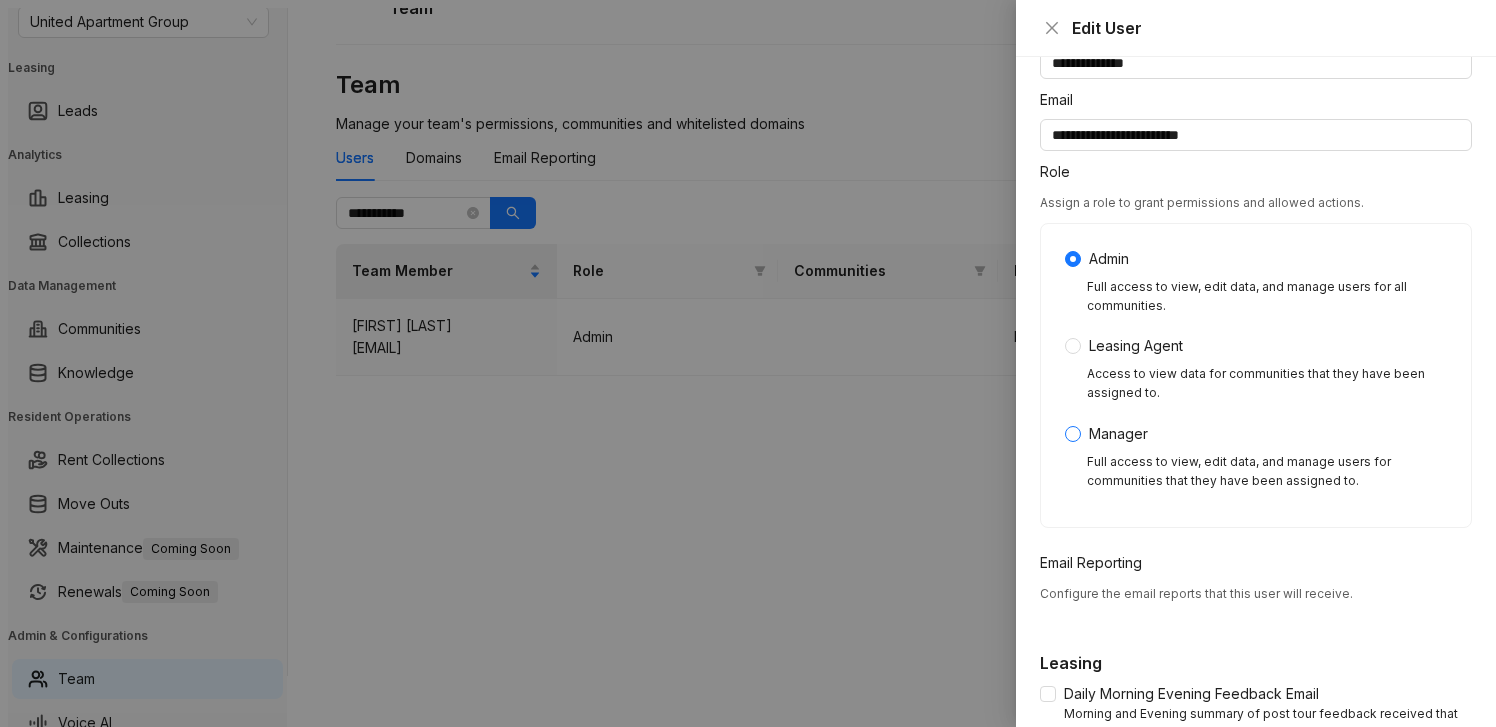 click on "Manager" at bounding box center (1101, 259) 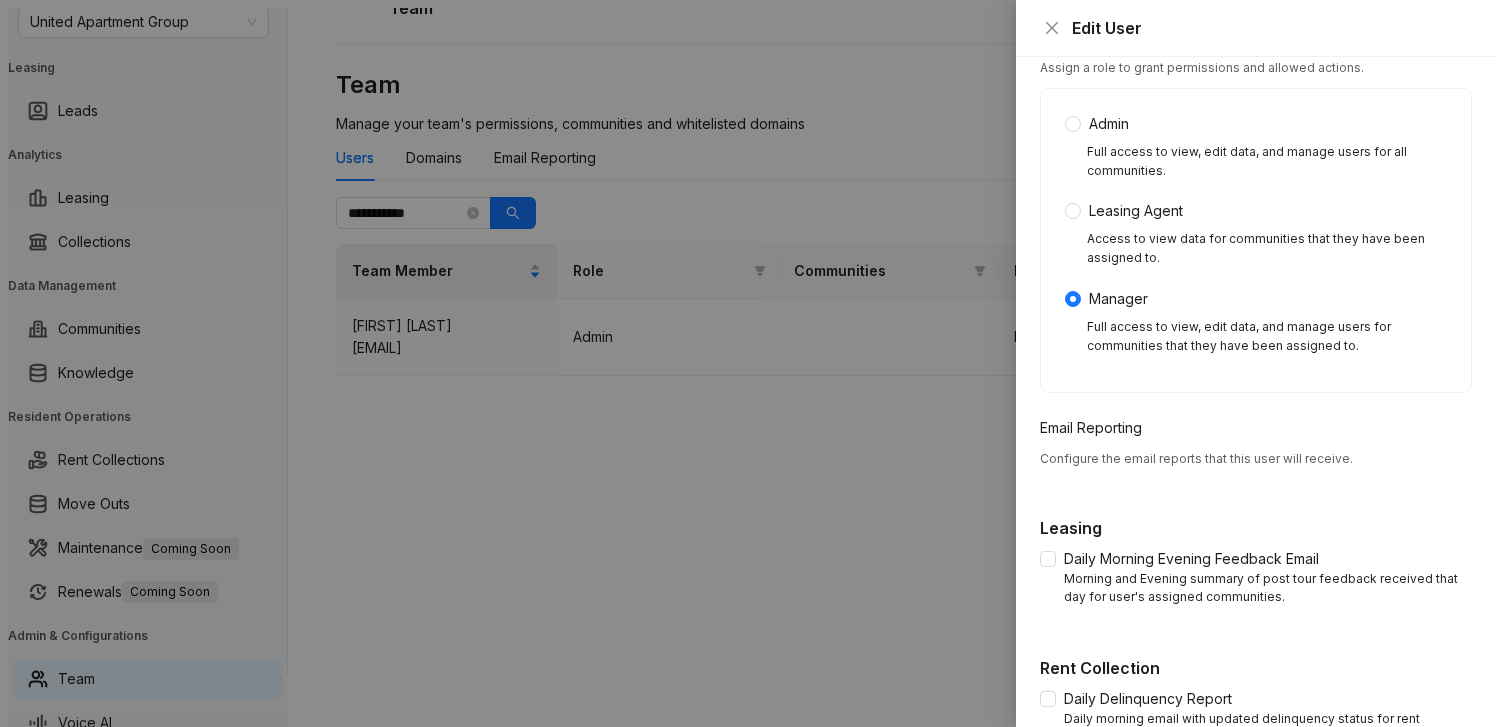 scroll, scrollTop: 263, scrollLeft: 0, axis: vertical 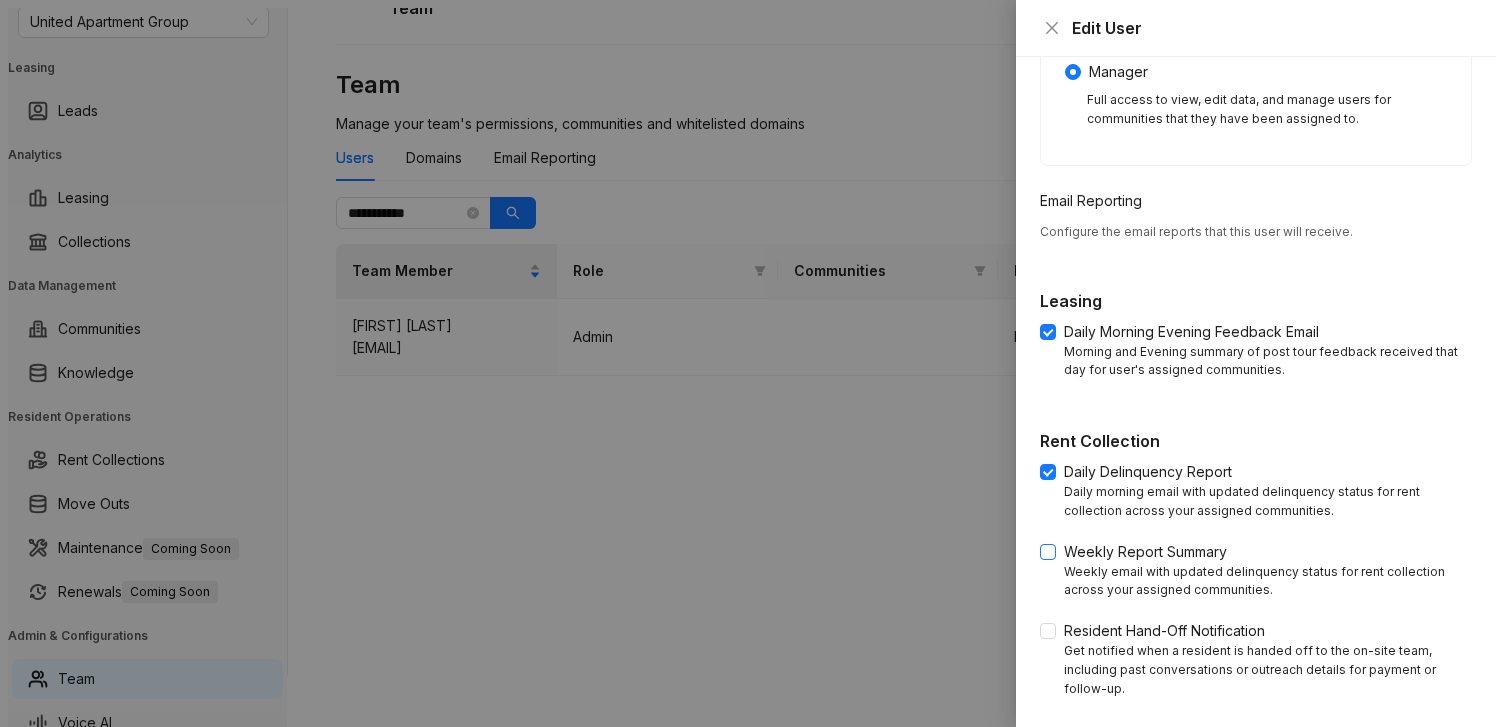 click on "Weekly Report Summary" at bounding box center (1183, 332) 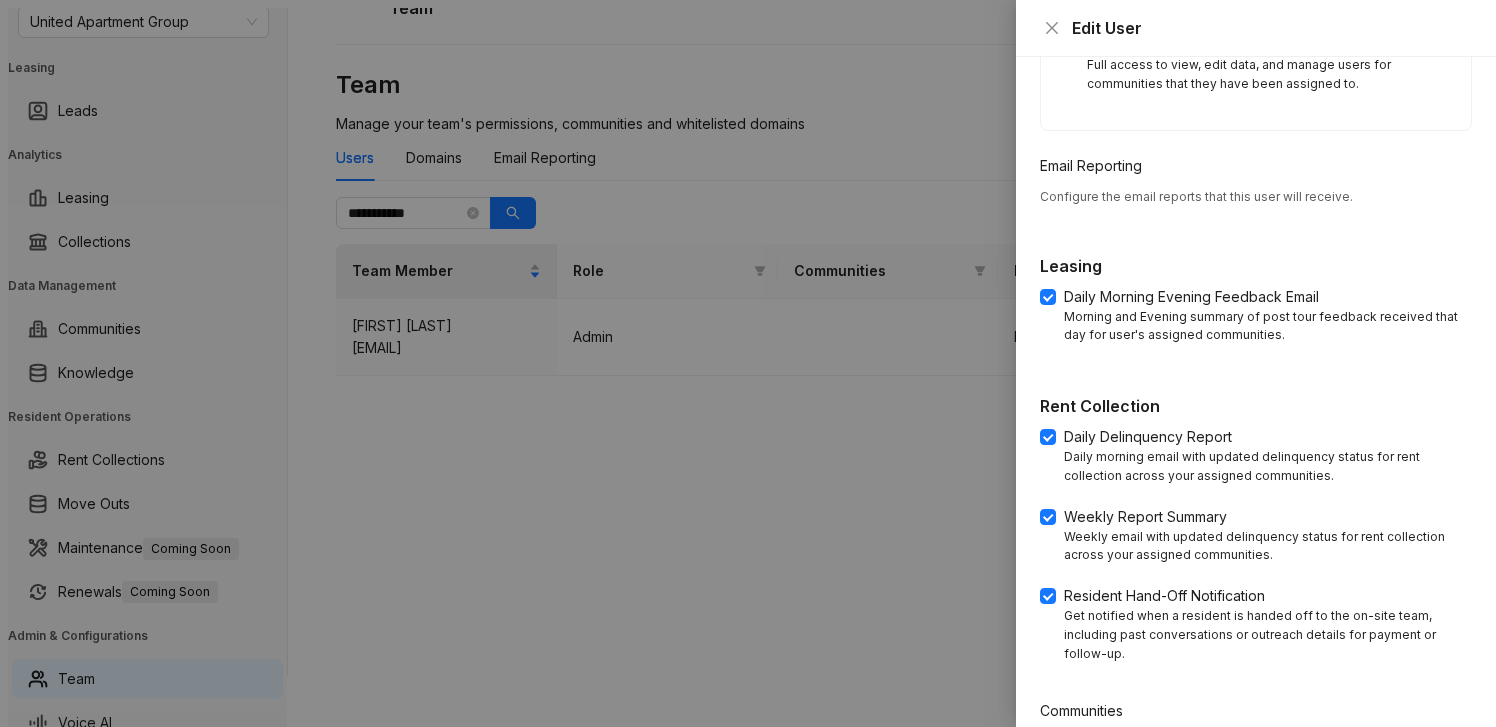 scroll, scrollTop: 521, scrollLeft: 0, axis: vertical 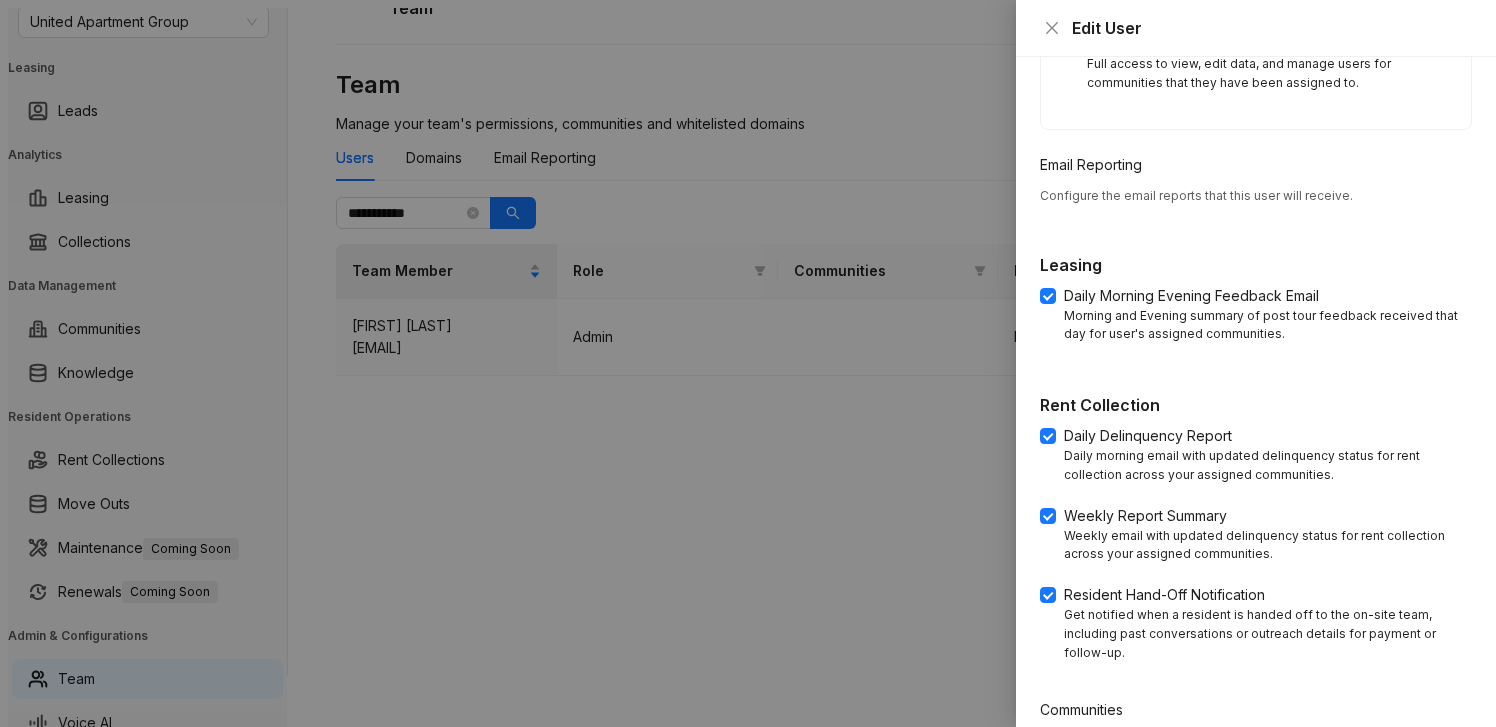 click on "All Communities" at bounding box center (1245, 745) 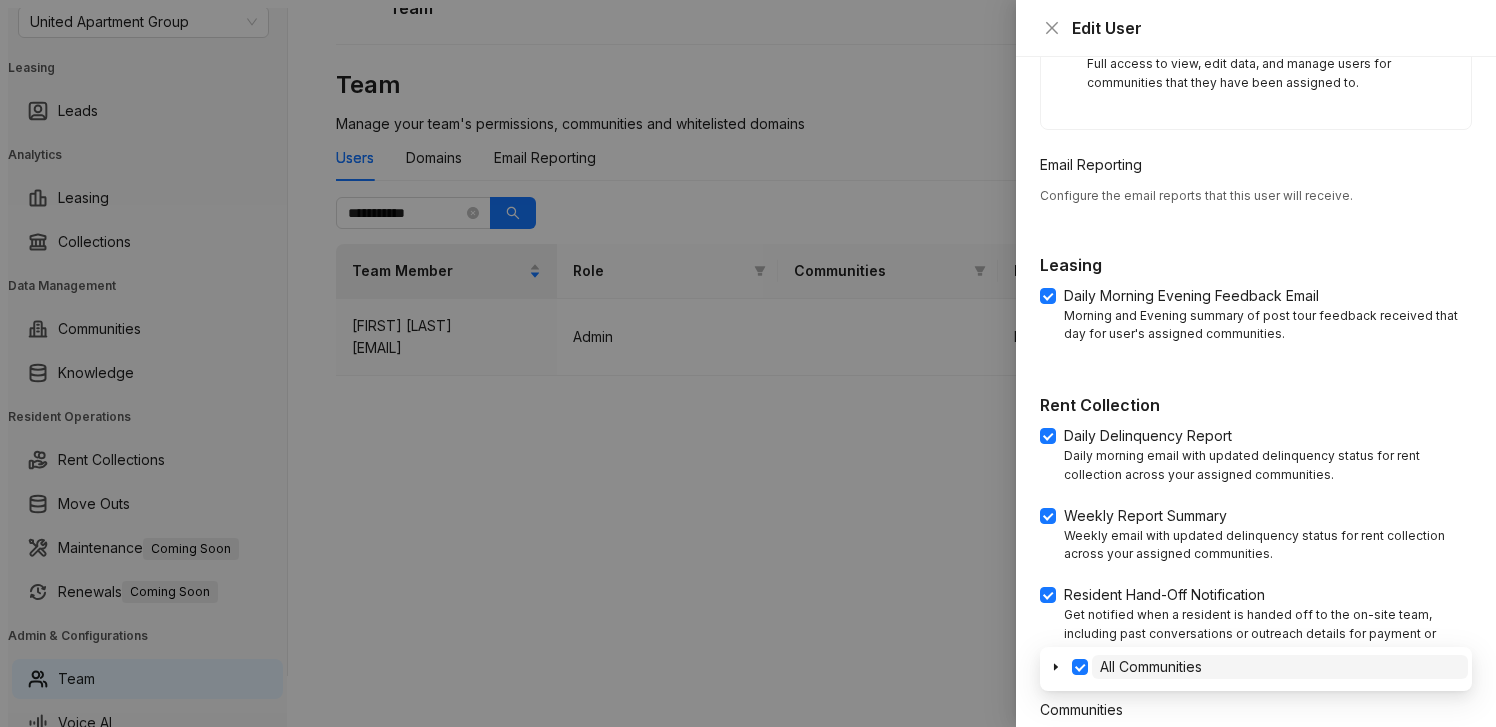 scroll, scrollTop: 552, scrollLeft: 0, axis: vertical 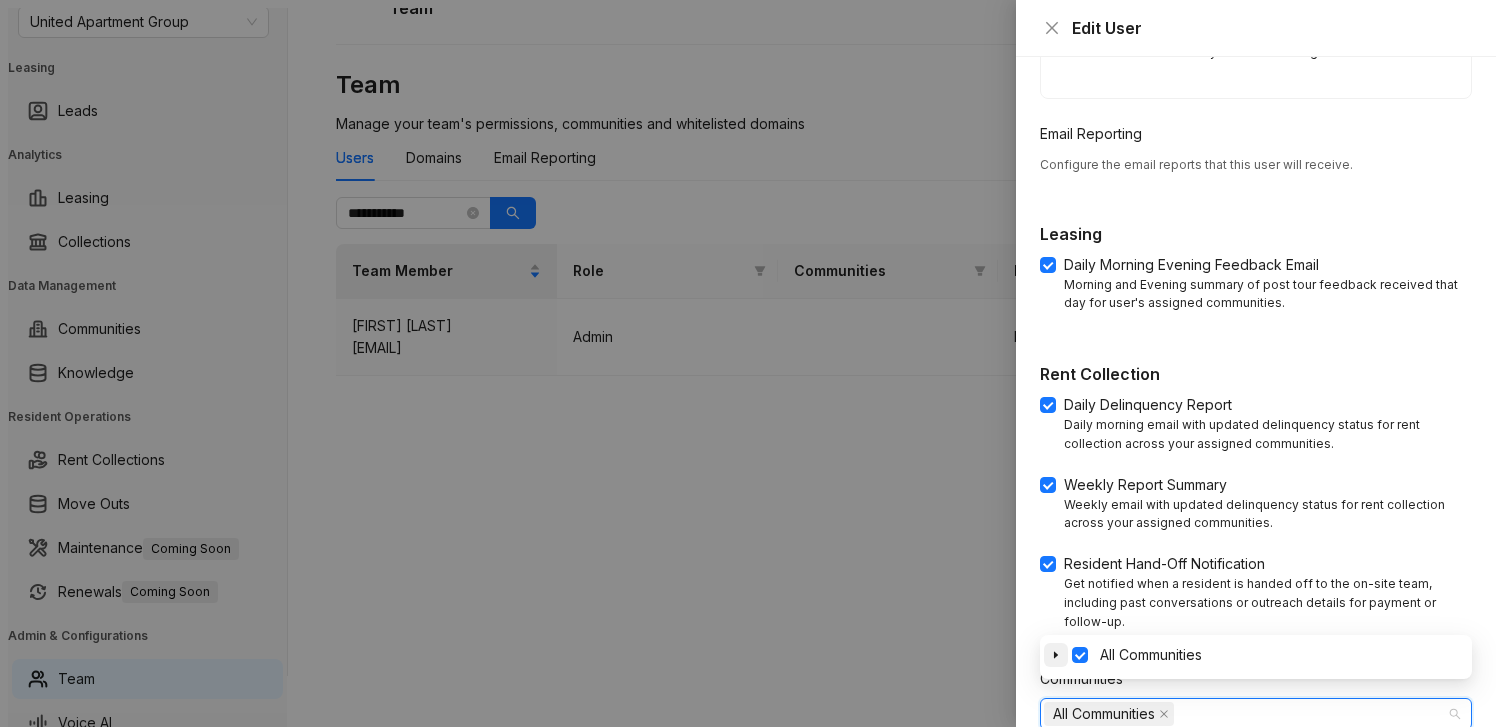 click at bounding box center [1056, 655] 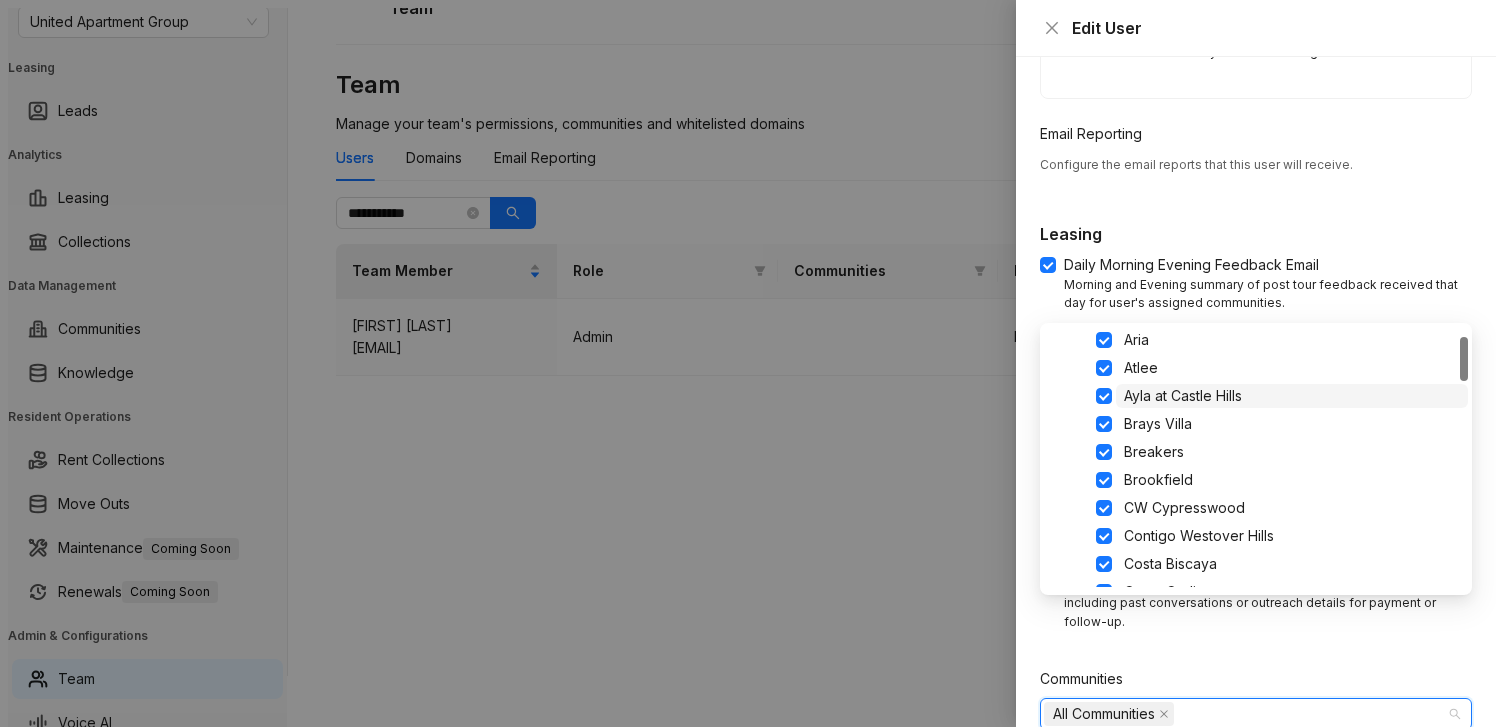scroll, scrollTop: 0, scrollLeft: 0, axis: both 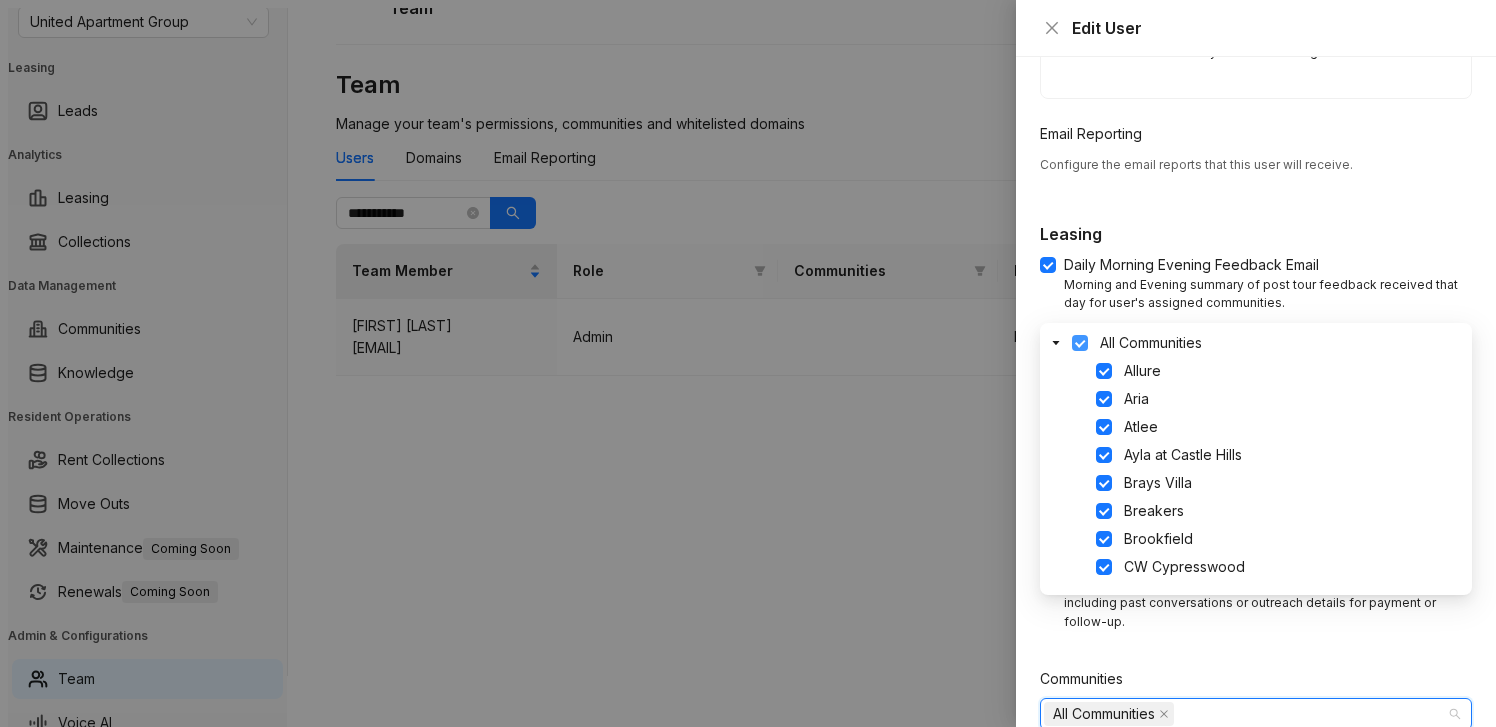 click at bounding box center (1080, 343) 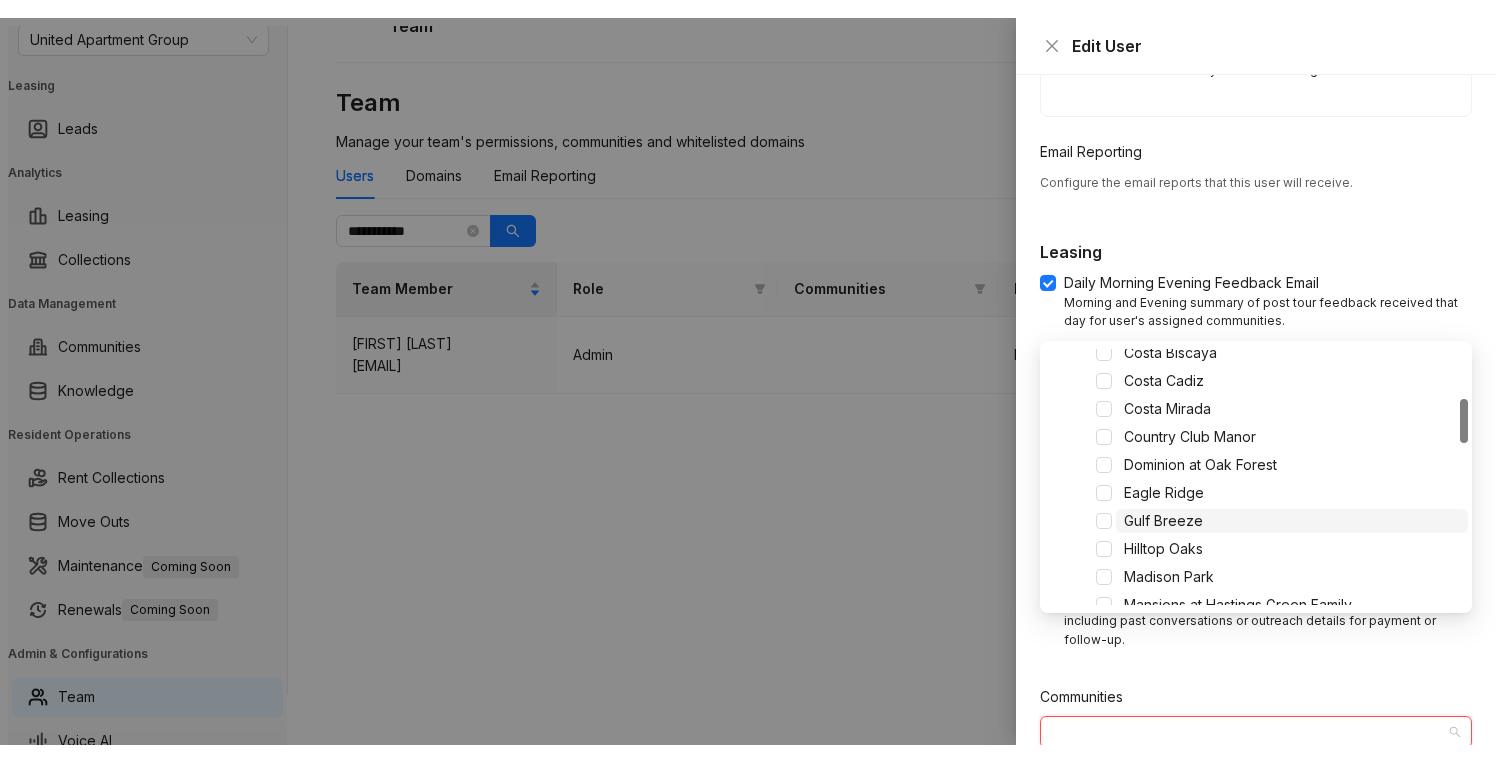 scroll, scrollTop: 324, scrollLeft: 0, axis: vertical 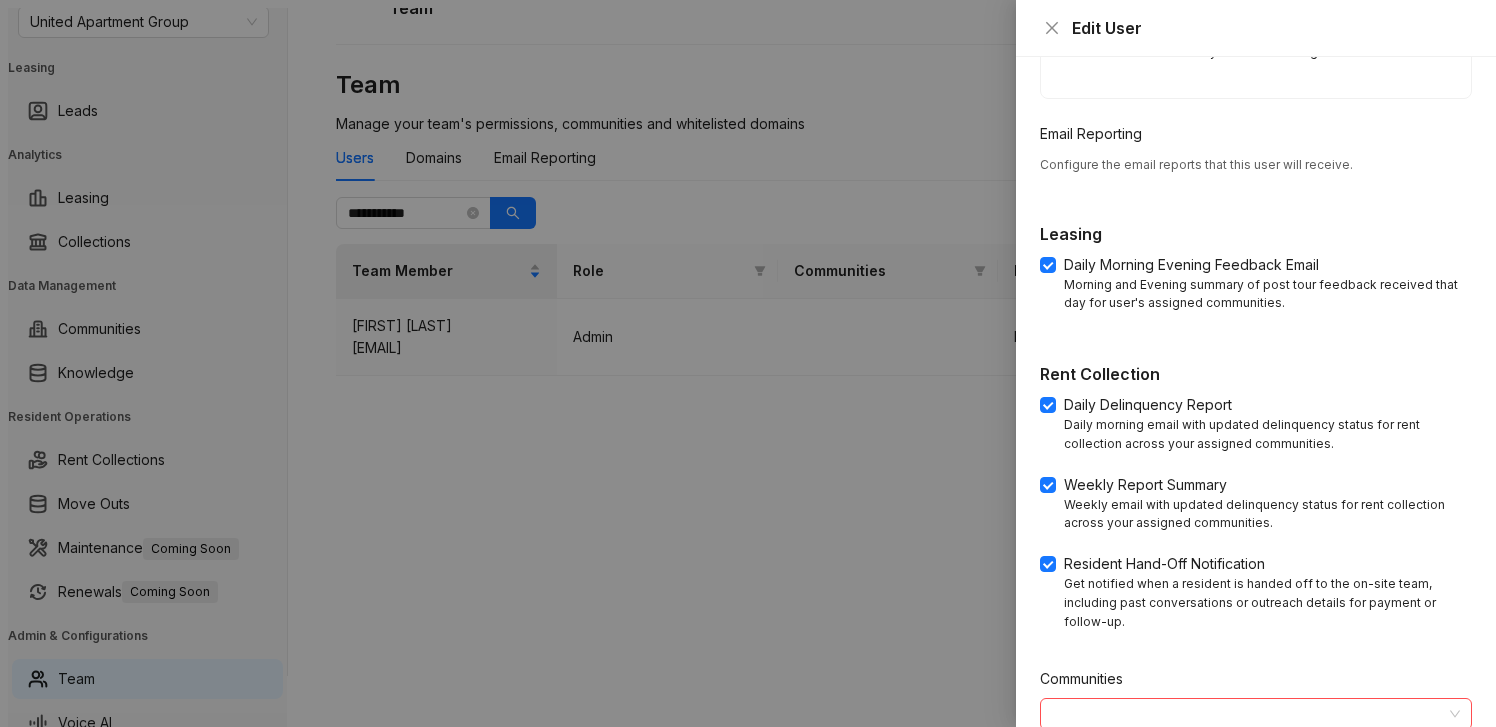 click on "Cancel" at bounding box center (1079, 770) 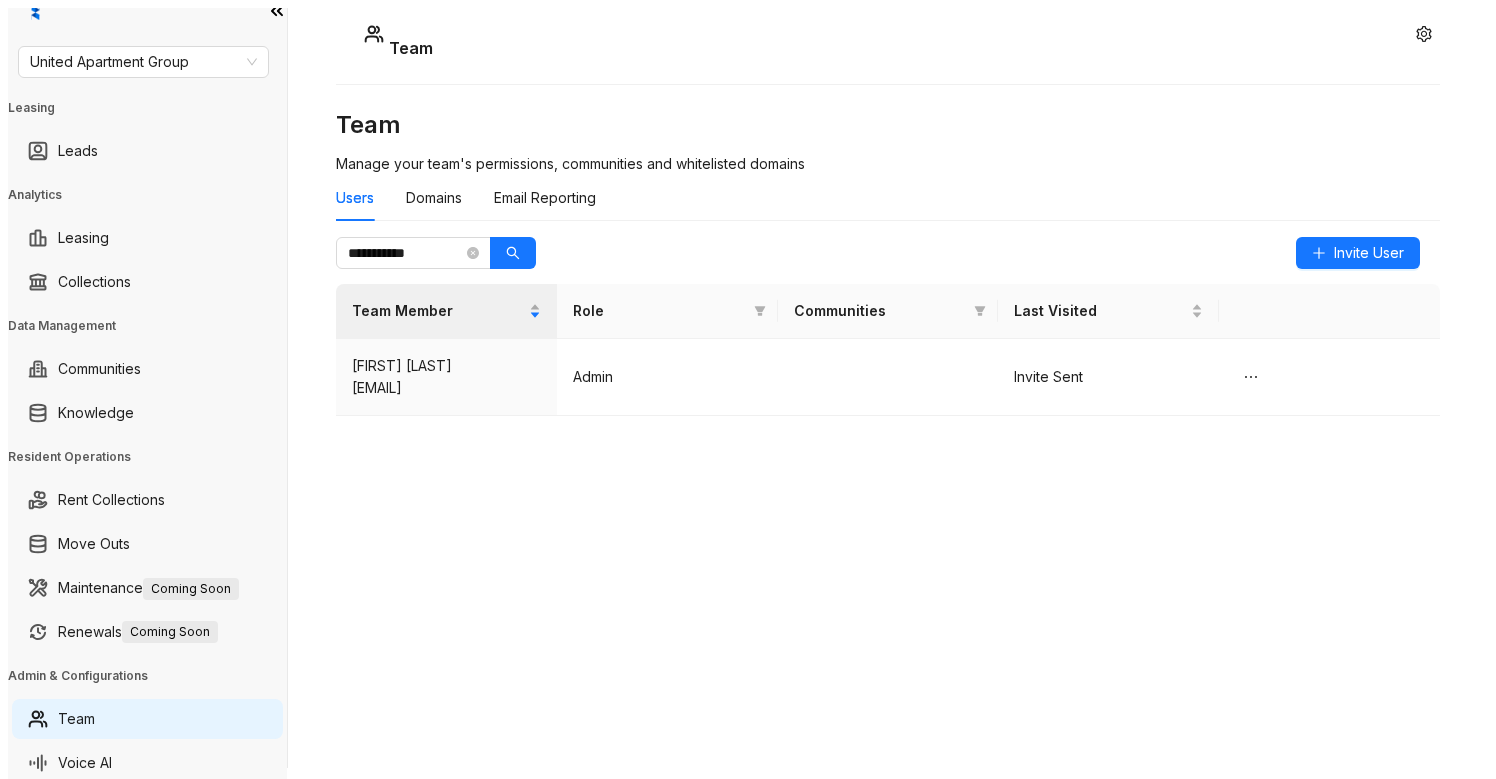 scroll, scrollTop: 7, scrollLeft: 0, axis: vertical 